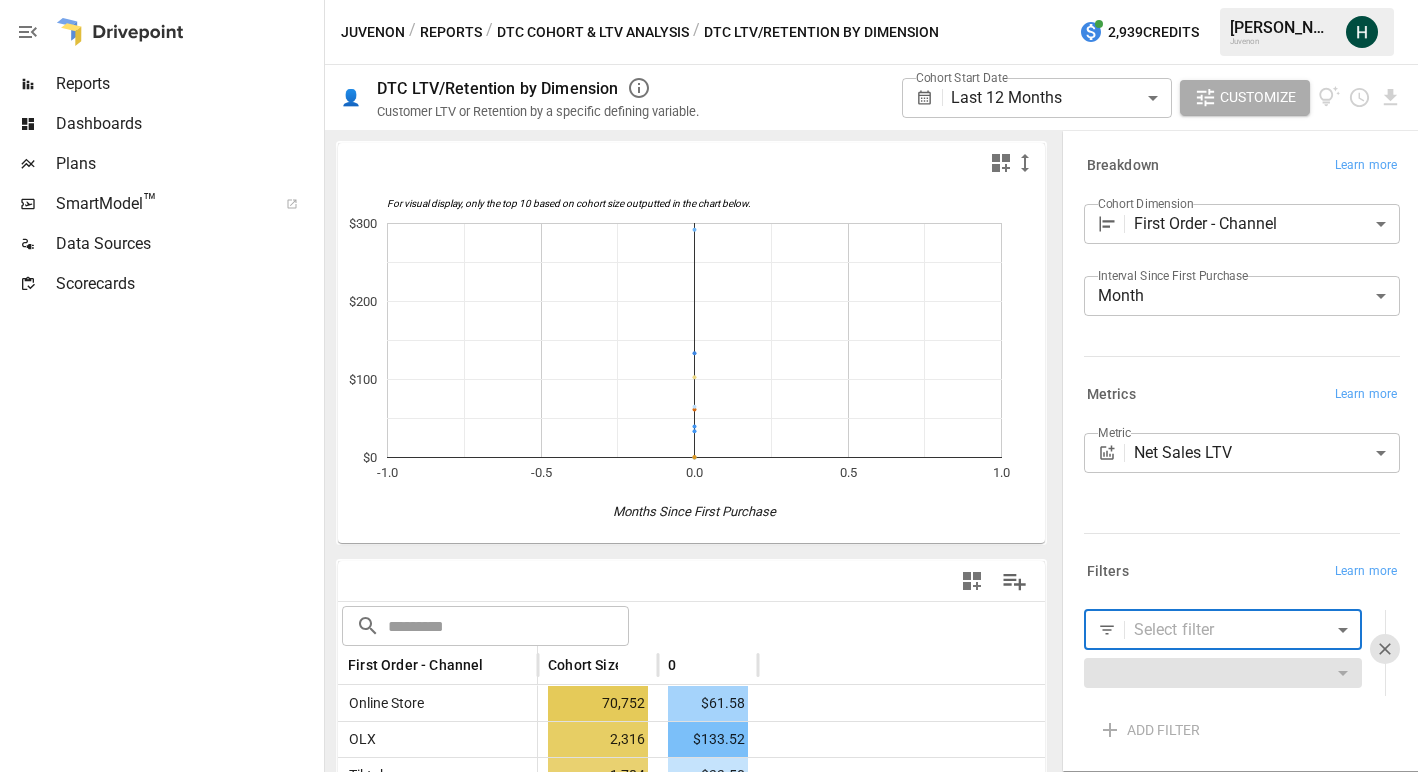 scroll, scrollTop: 0, scrollLeft: 0, axis: both 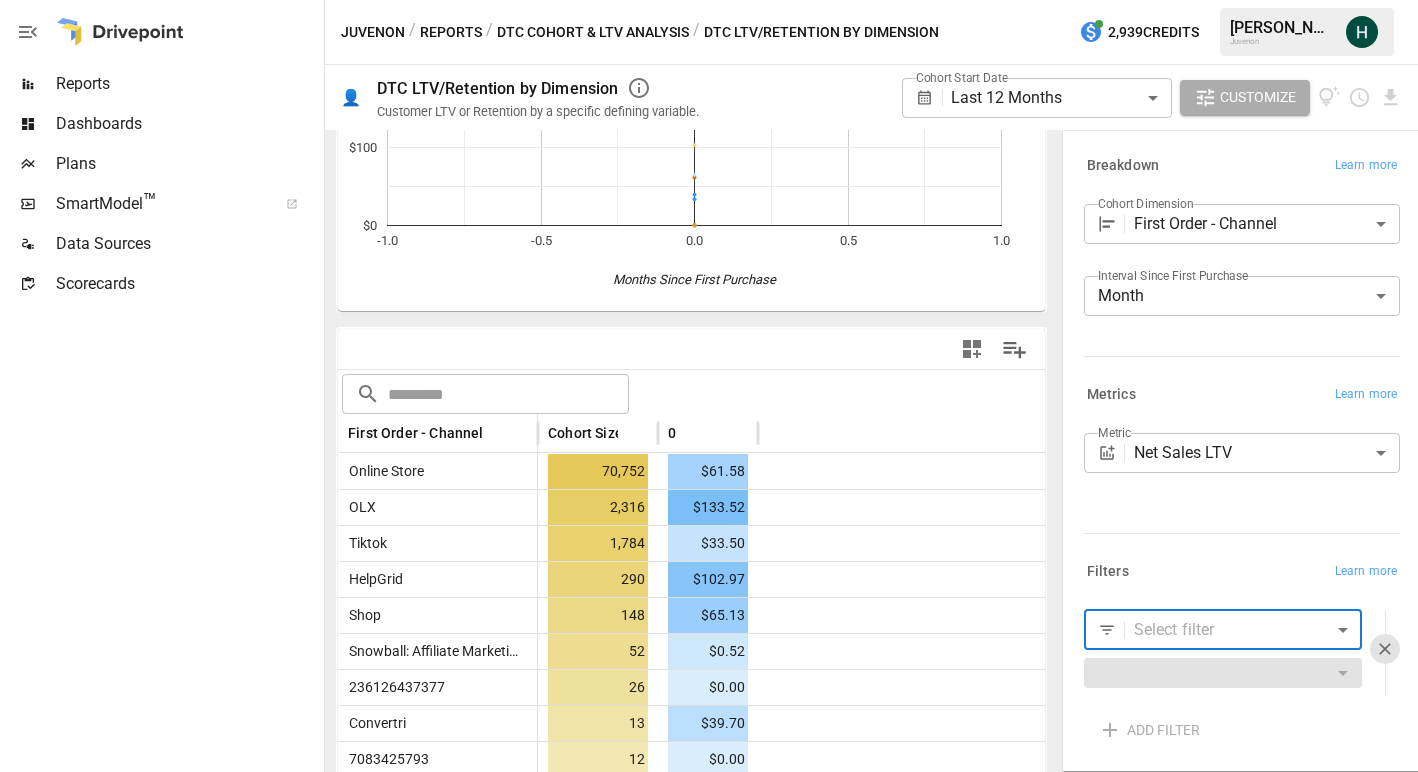 click on "Reports" at bounding box center [188, 84] 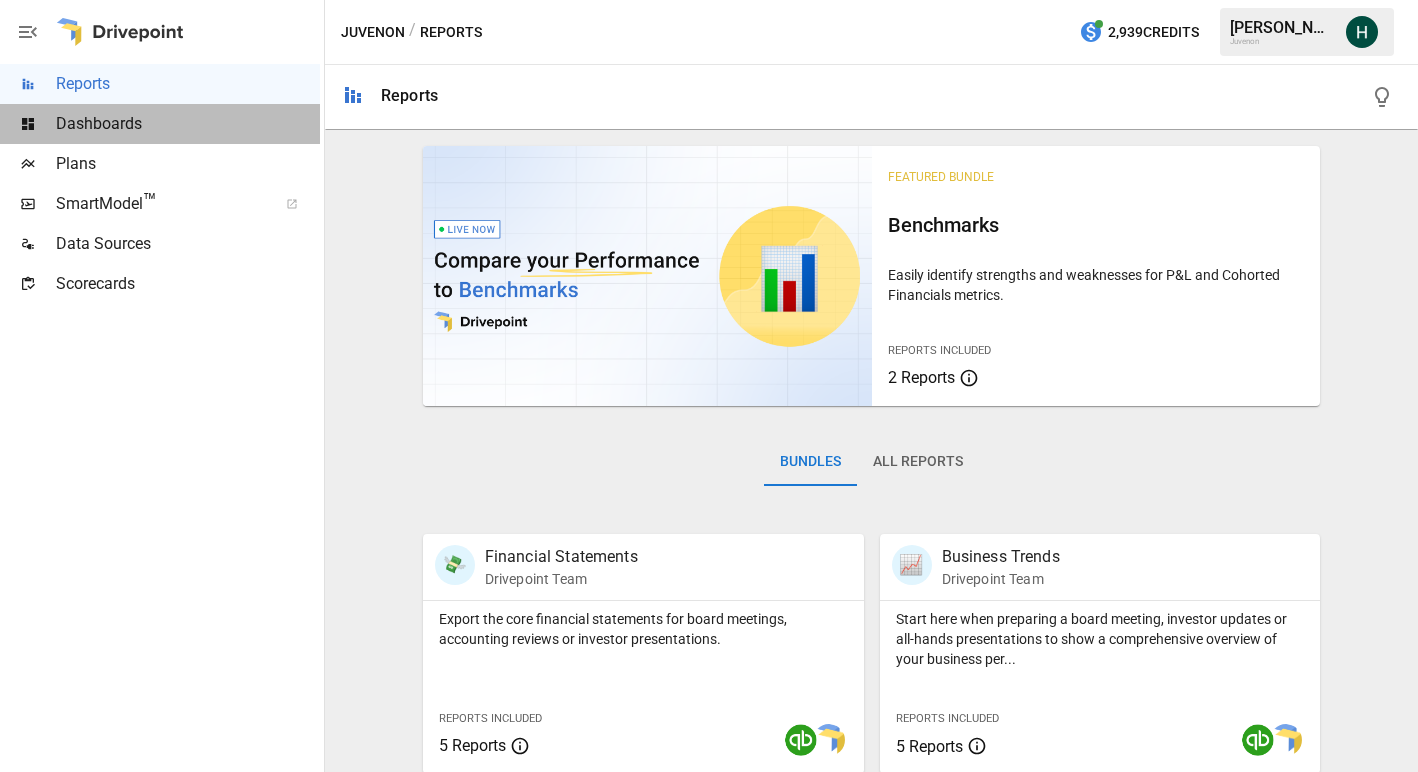 click on "Dashboards" at bounding box center (188, 124) 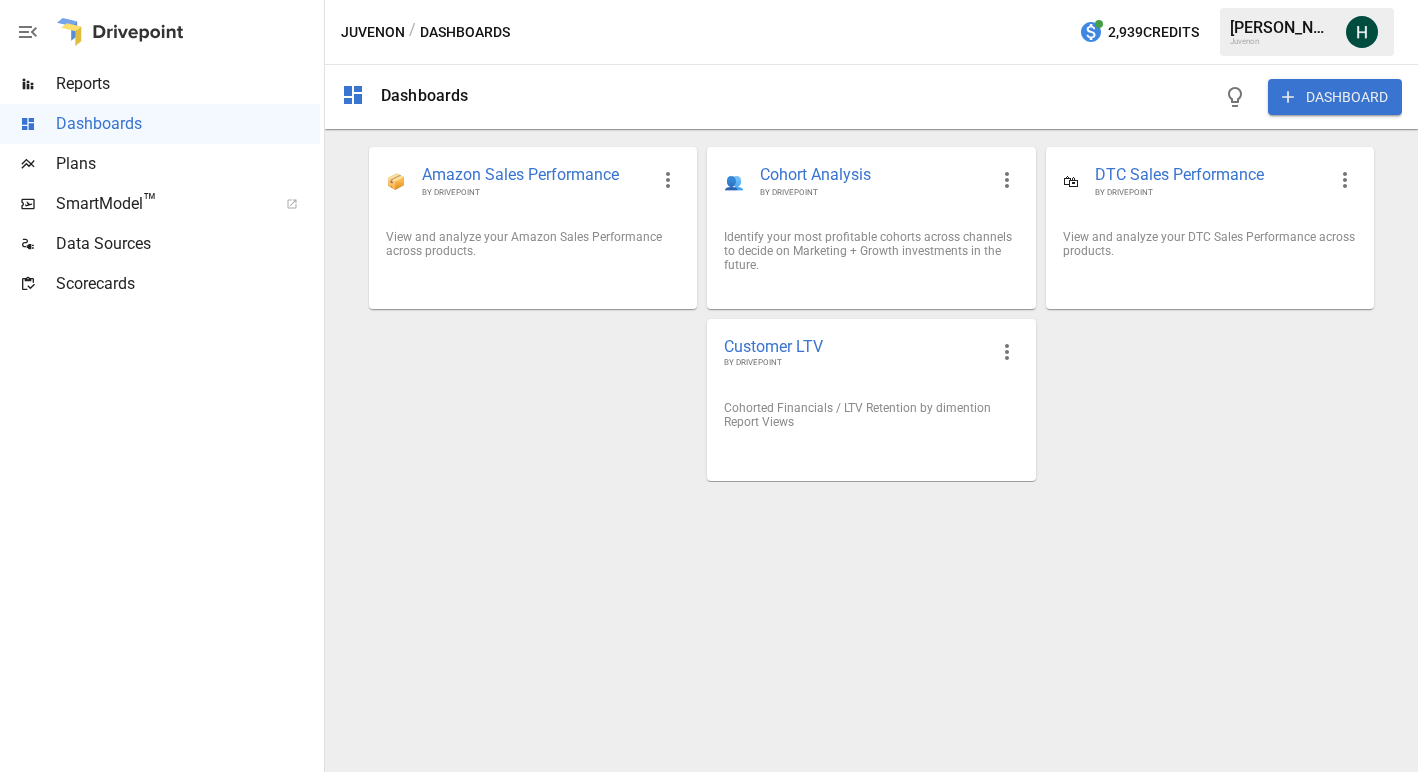 click on "Reports" at bounding box center [188, 84] 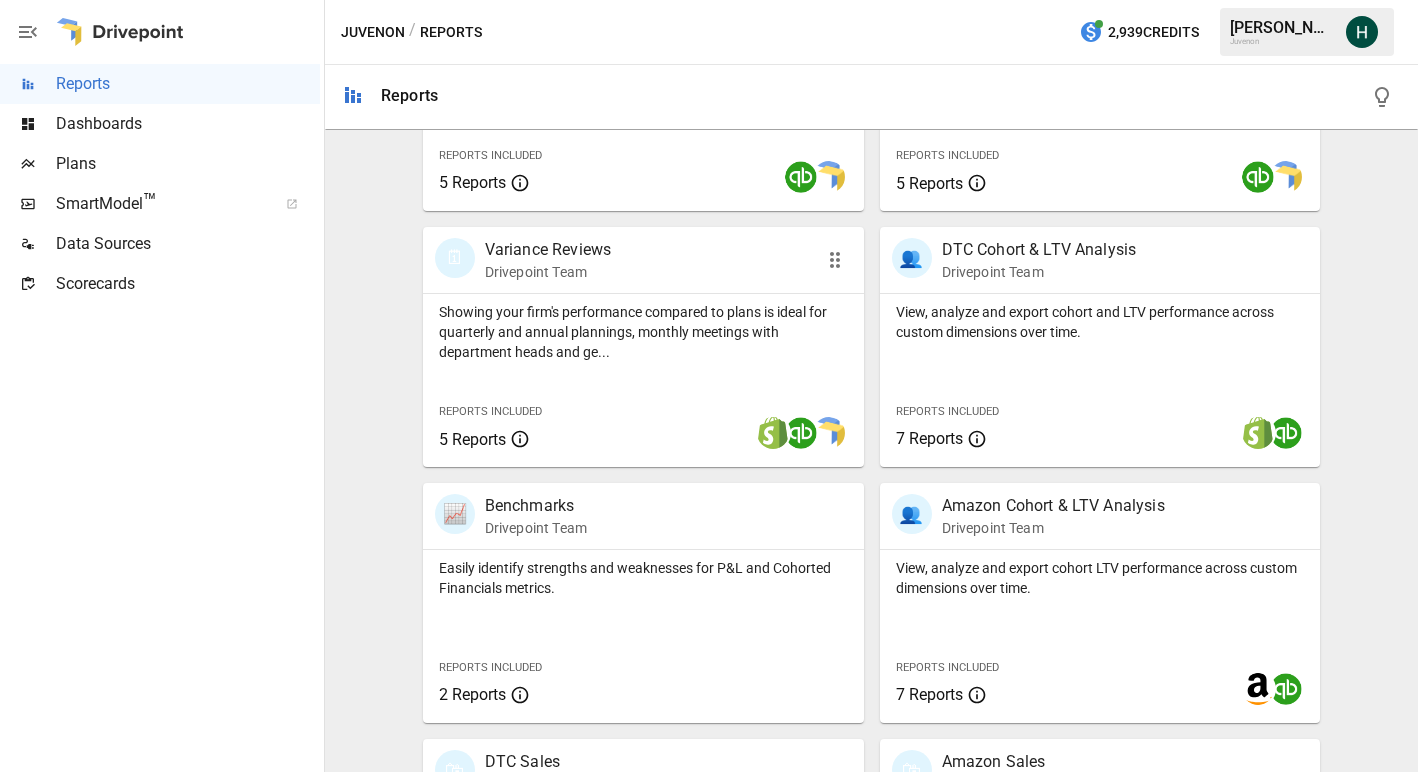 scroll, scrollTop: 432, scrollLeft: 0, axis: vertical 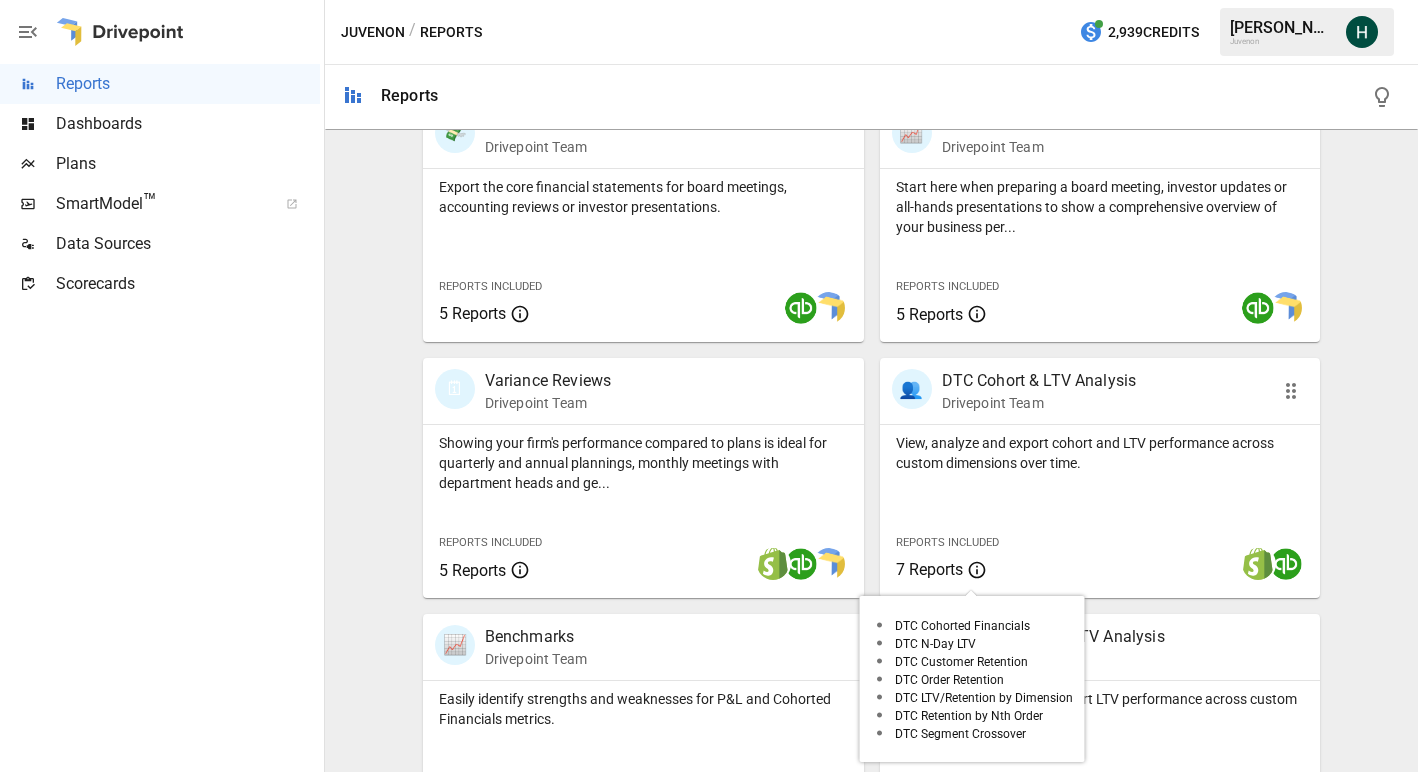 click on "7 Reports" at bounding box center (929, 569) 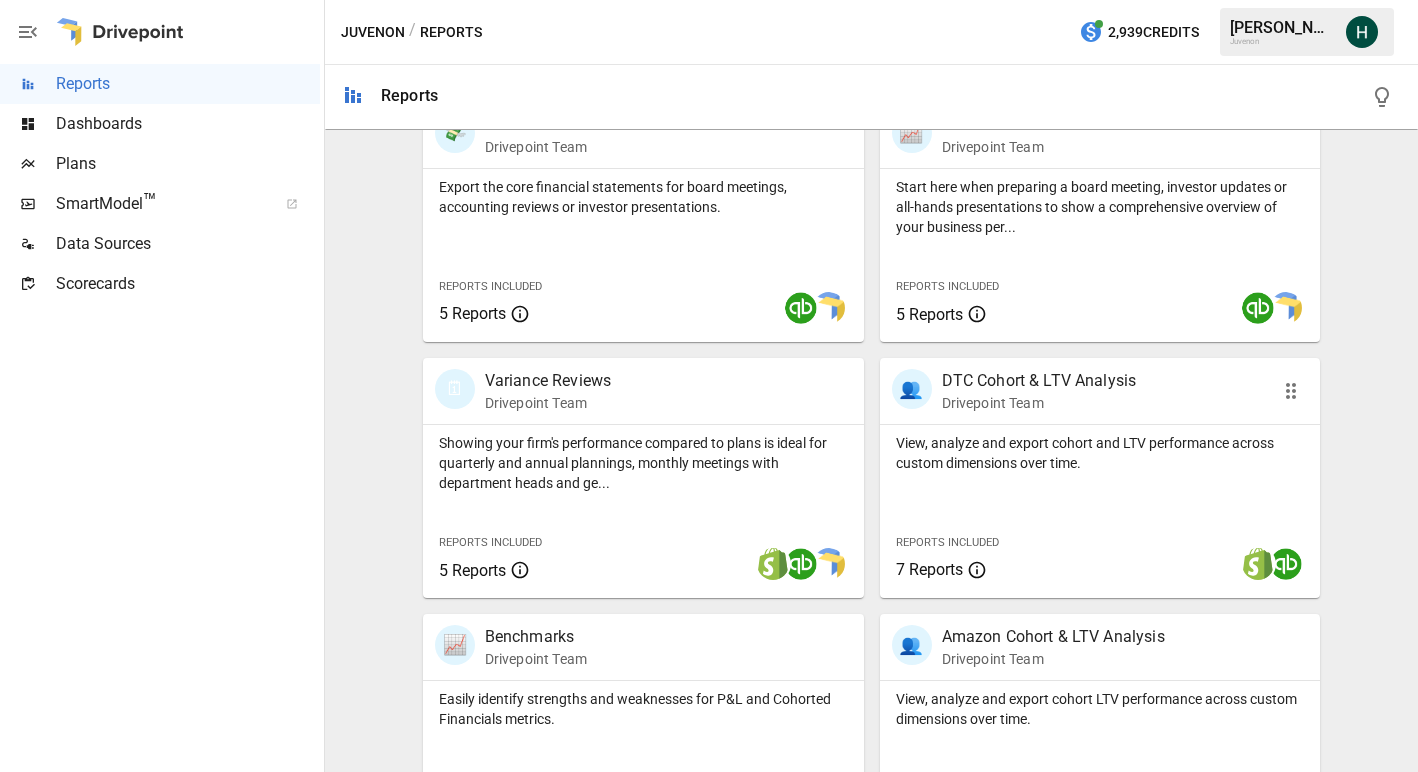 click on "DTC Cohort & LTV Analysis" at bounding box center [1039, 381] 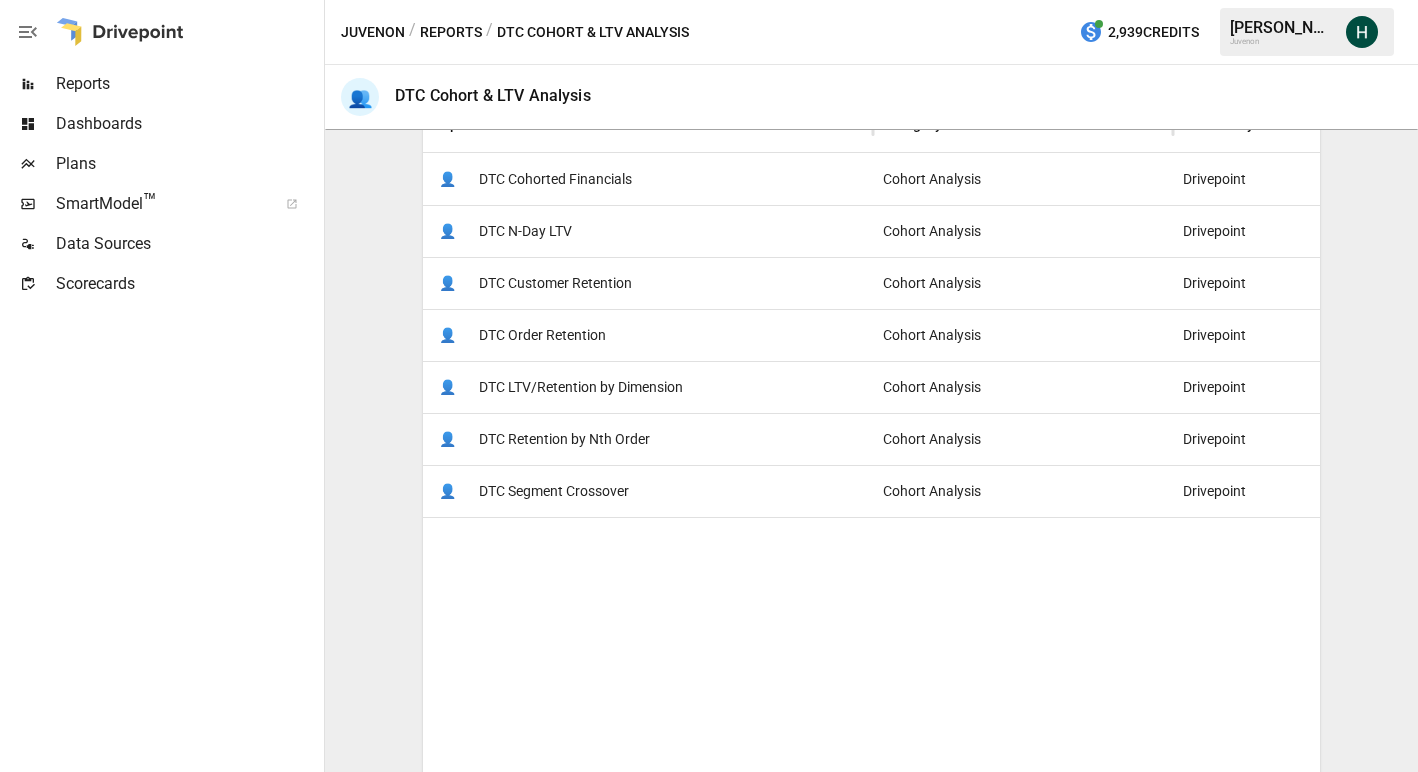 scroll, scrollTop: 347, scrollLeft: 0, axis: vertical 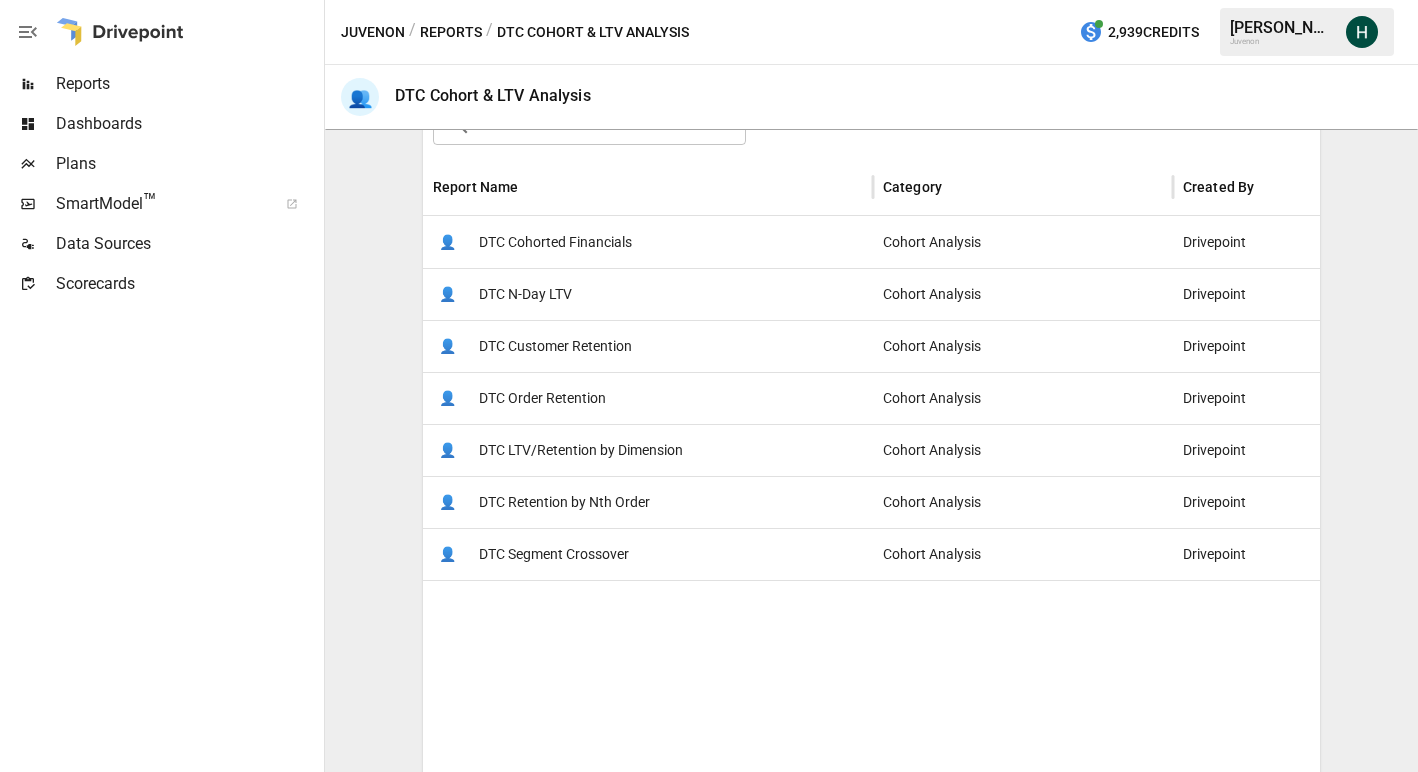 click on "DTC Customer Retention" at bounding box center [555, 346] 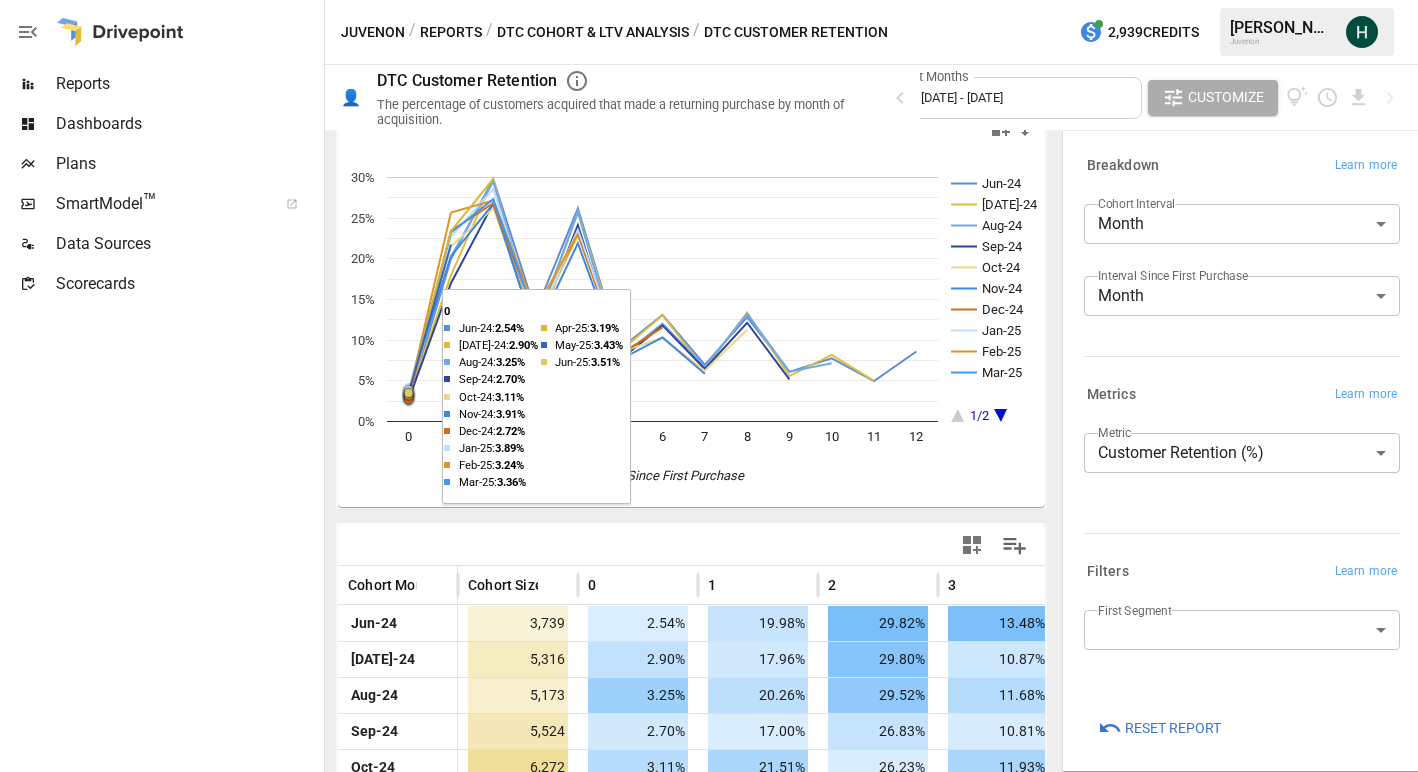 scroll, scrollTop: 0, scrollLeft: 0, axis: both 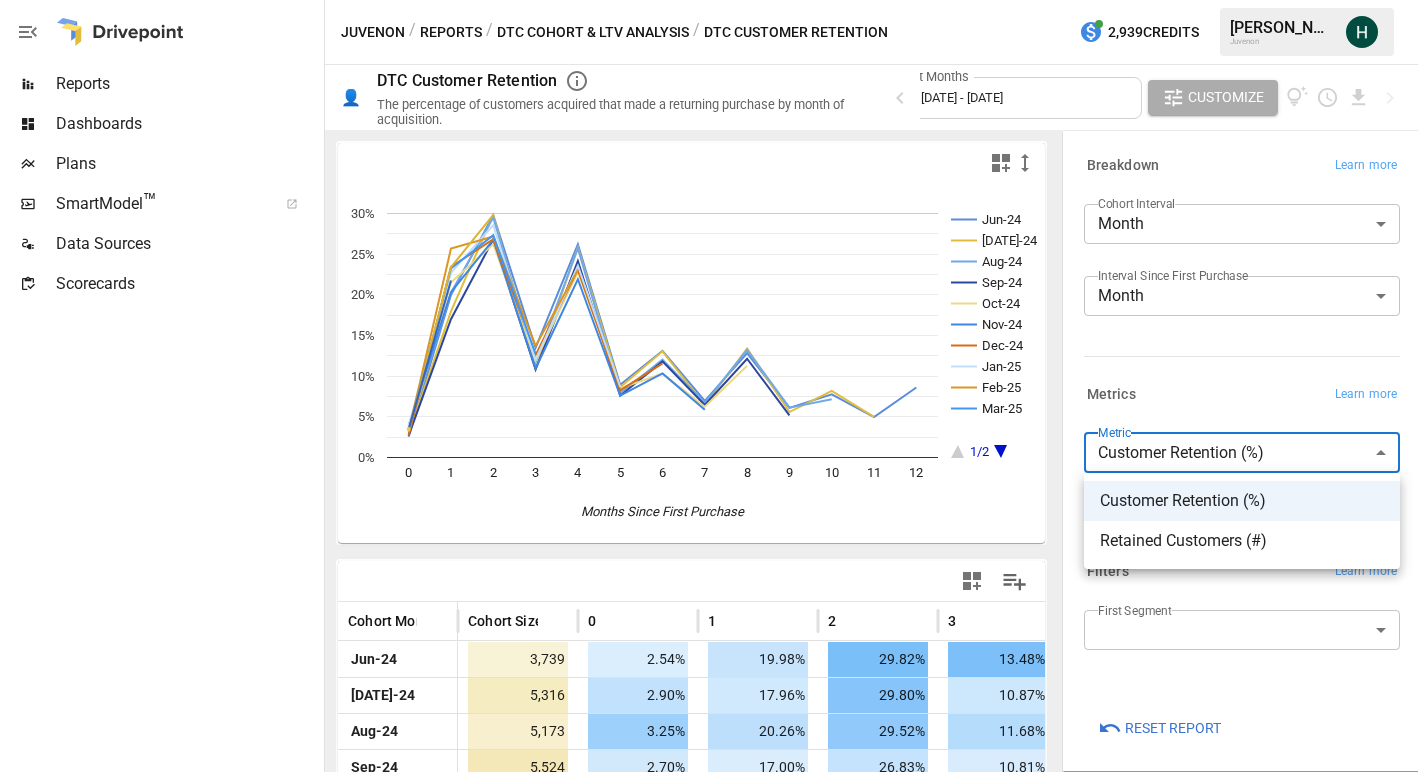 click on "Reports Dashboards Plans SmartModel ™ Data Sources Scorecards Juvenon / Reports / DTC Cohort & LTV Analysis / DTC Customer Retention 2,939  Credits [PERSON_NAME] Juvenon 👤 DTC Customer Retention The percentage of customers acquired that made a returning purchase by month of acquisition. Cohort Months [DATE] - [DATE] Customize Jun-24 [DATE]-24 Aug-24 Sep-24 Oct-24 Nov-24 Dec-24 Jan-25 Feb-25 Mar-25 1/2 0 1 2 3 4 5 6 7 8 9 10 11 12 0% 5% 10% 15% 20% 25% 30% Months Since First Purchase 0/0 Cohort Month  Cohort Size   0   1   2   3   4   [DATE]-24 3,739 2.54% 19.98% 29.82% 13.48% 26.21% 8.93% [DATE]-24 5,316 2.90% 17.96% 29.80% 10.87% 25.83% 8.63% Aug-24 5,173 3.25% 20.26% 29.52% 11.68% 25.73% 7.89% Sep-24 5,524 2.70% 17.00% 26.83% 10.81% 24.15% 7.60% Oct-24 6,272 3.11% 21.51% 26.23% 11.93% 22.82% 8.51% Nov-24 6,088 3.91% 20.32% 26.77% 10.94% 21.91% 7.61% Dec-24 5,847 2.72% 23.43% 26.83% 12.57% 23.11% 8.24% Jan-25 6,633 3.89% 22.72% 28.58% 12.02% 23.58% 8.67% Feb-25 6,483 3.24% 25.68% 27.18% 13.71% 23.06% Mar-25" at bounding box center [709, 0] 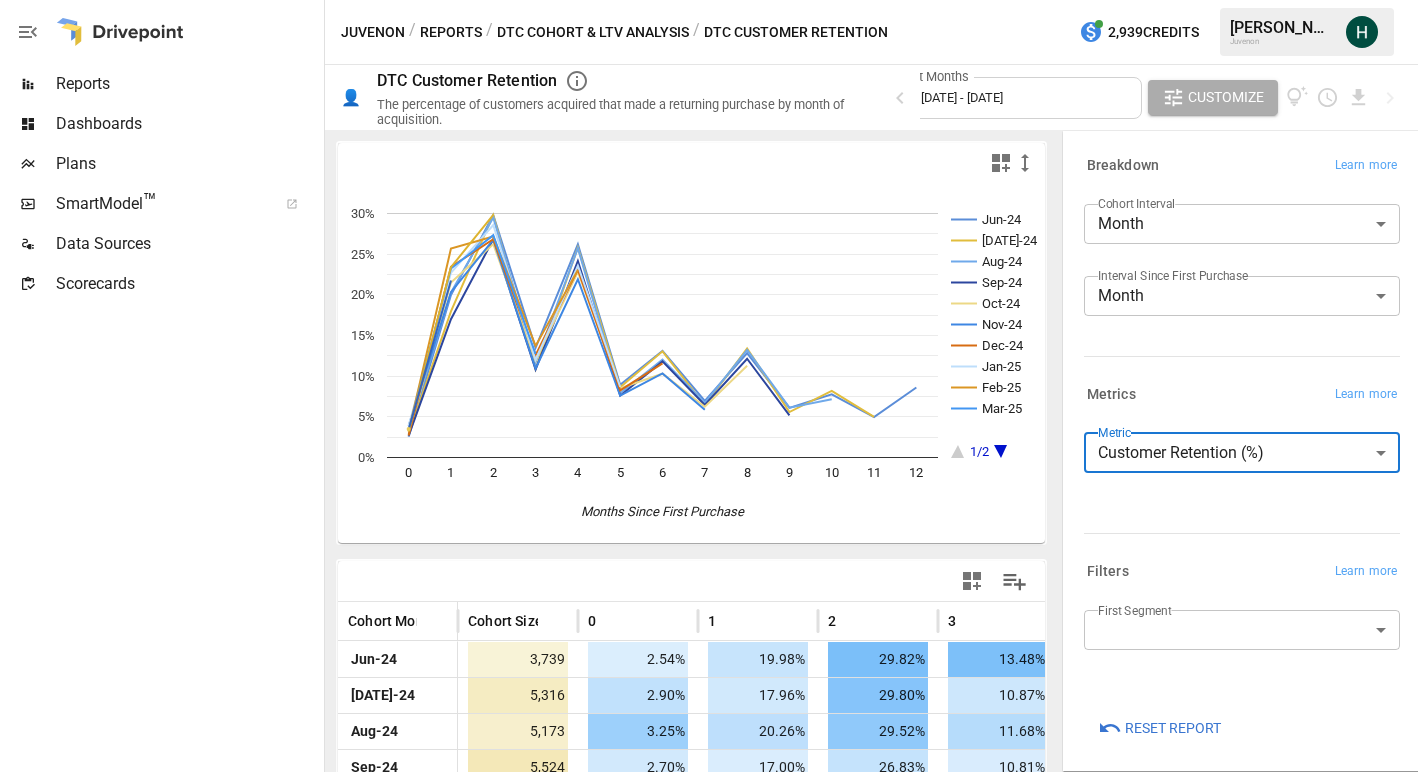 click on "Juvenon" at bounding box center [373, 32] 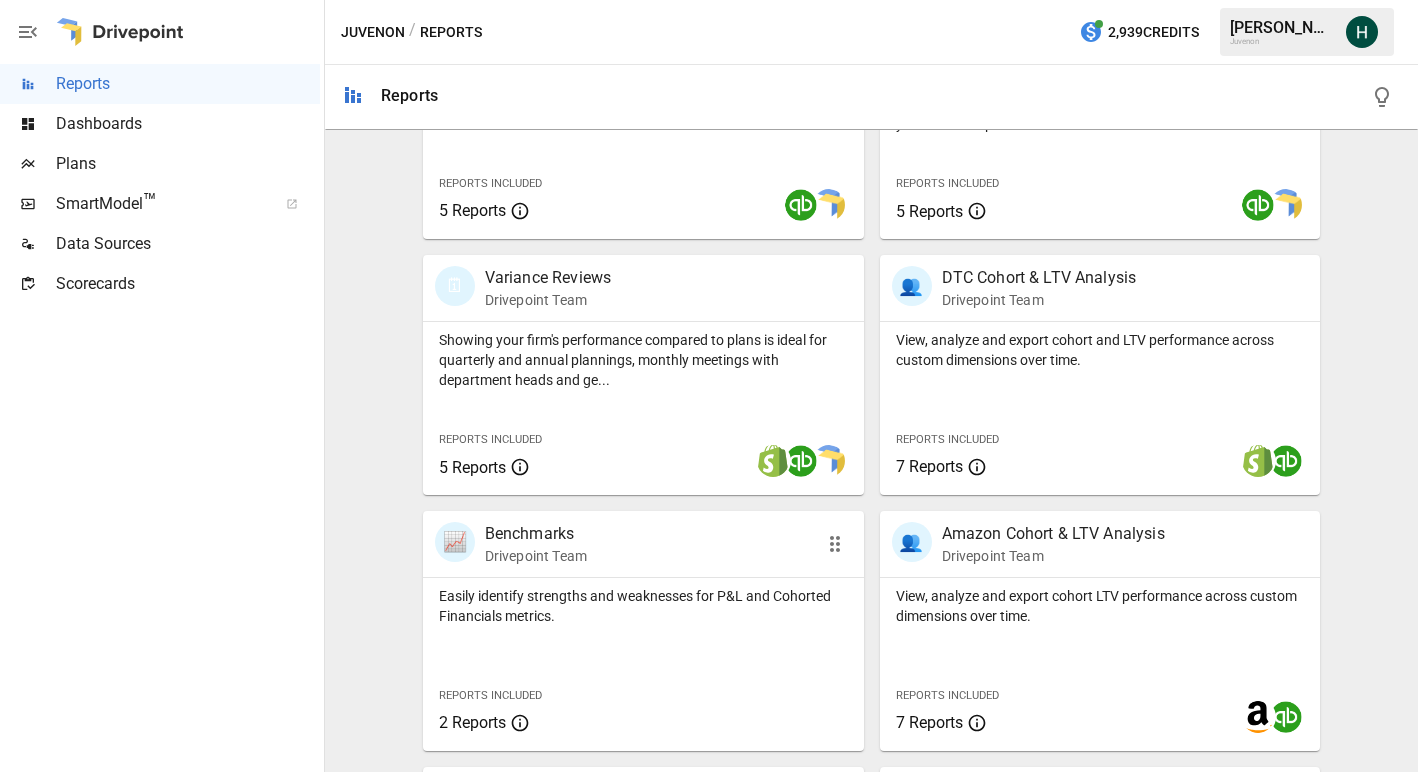 scroll, scrollTop: 529, scrollLeft: 0, axis: vertical 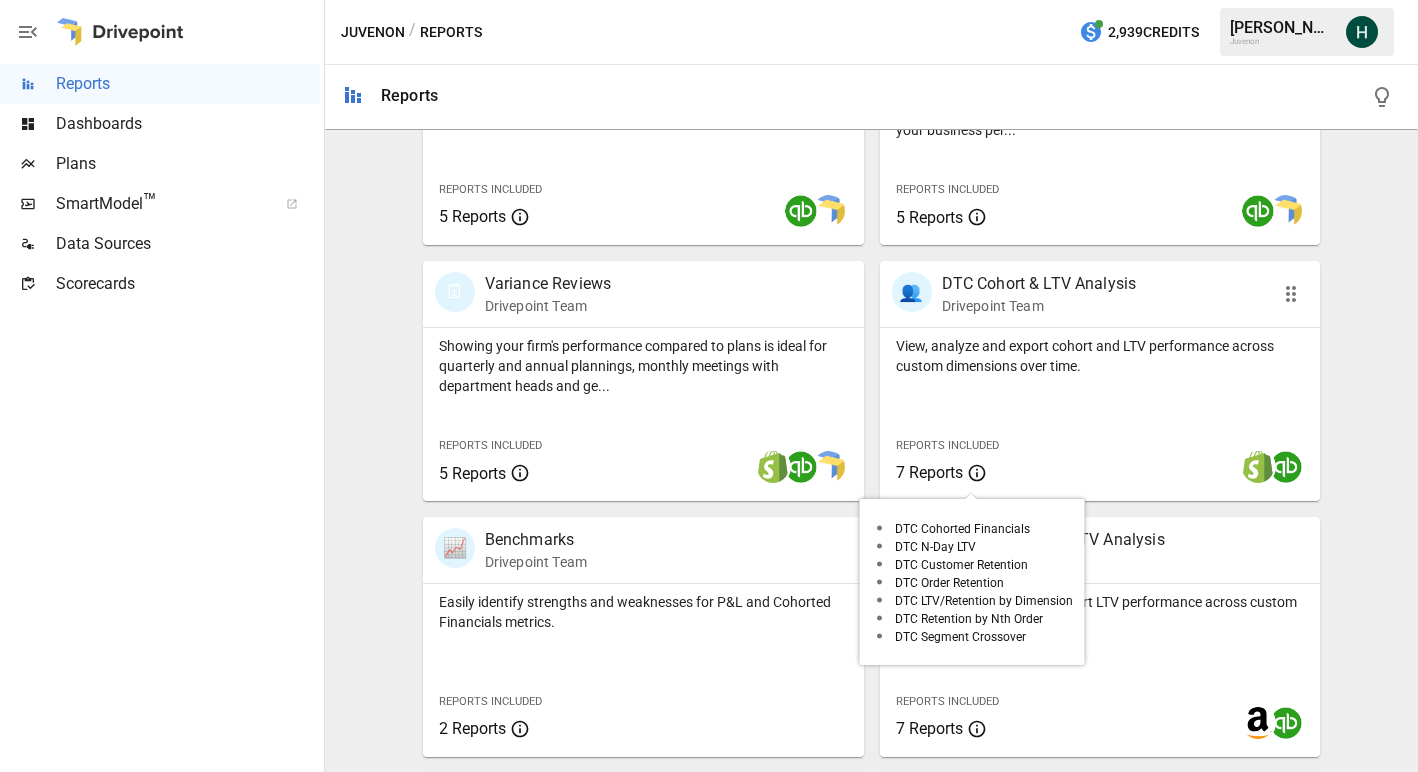 click on "7 Reports" at bounding box center [972, 473] 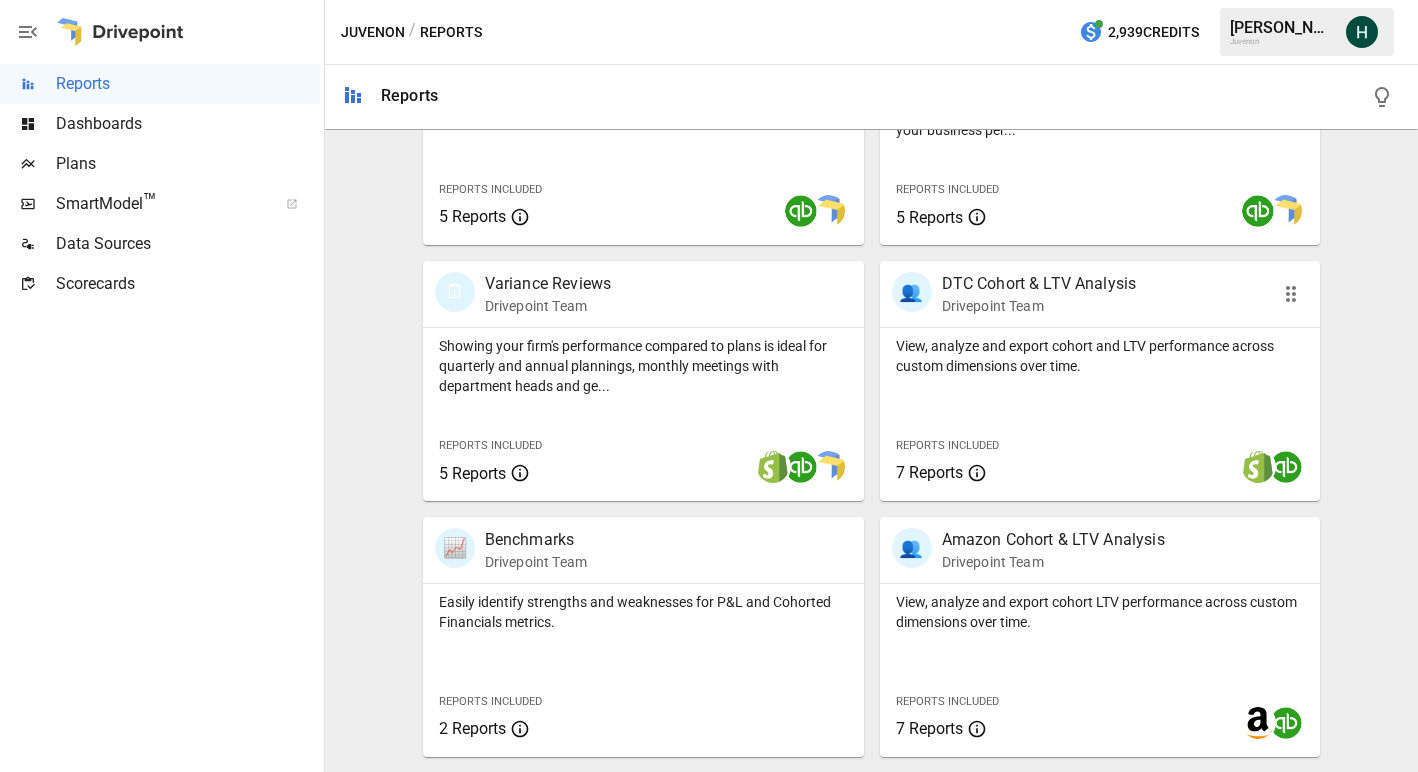 click on "DTC Cohort & LTV Analysis" at bounding box center [1039, 284] 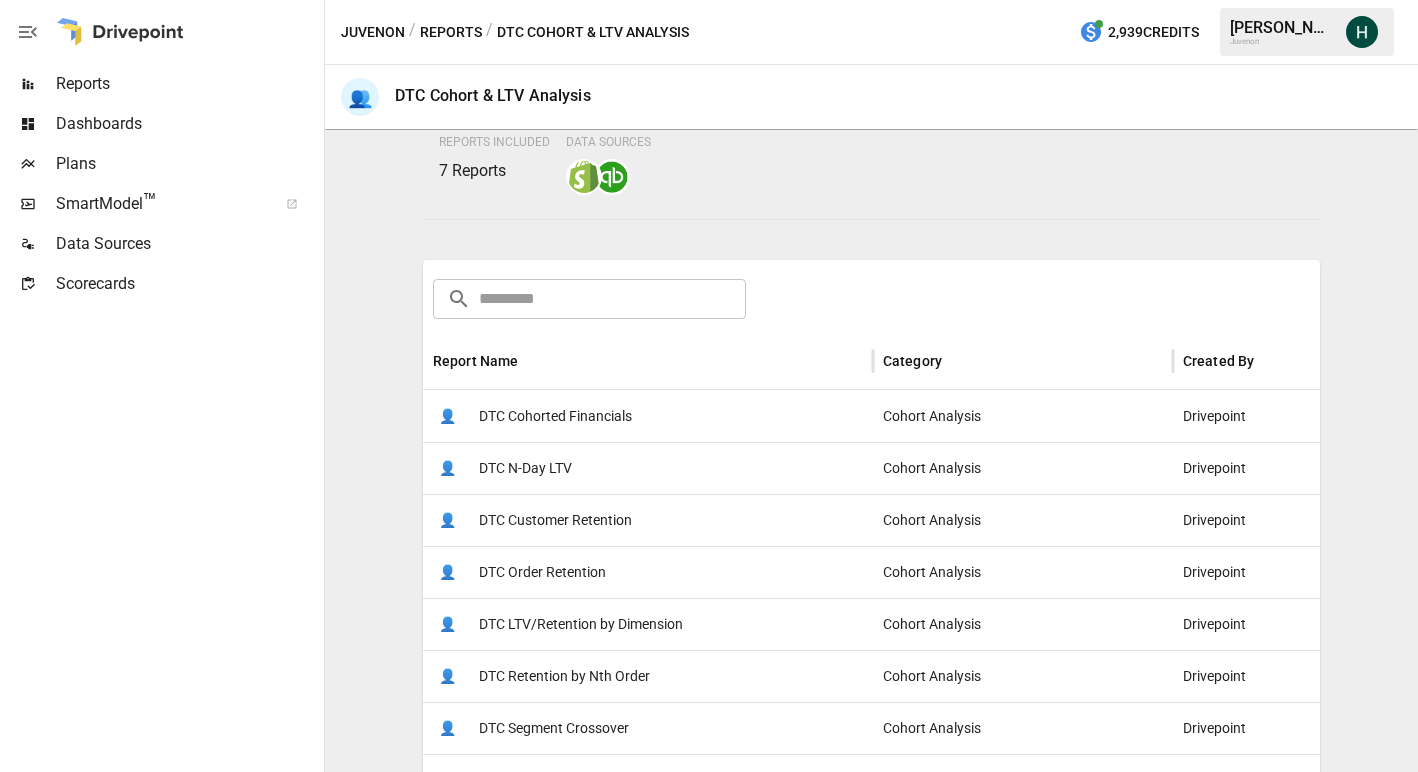 scroll, scrollTop: 237, scrollLeft: 0, axis: vertical 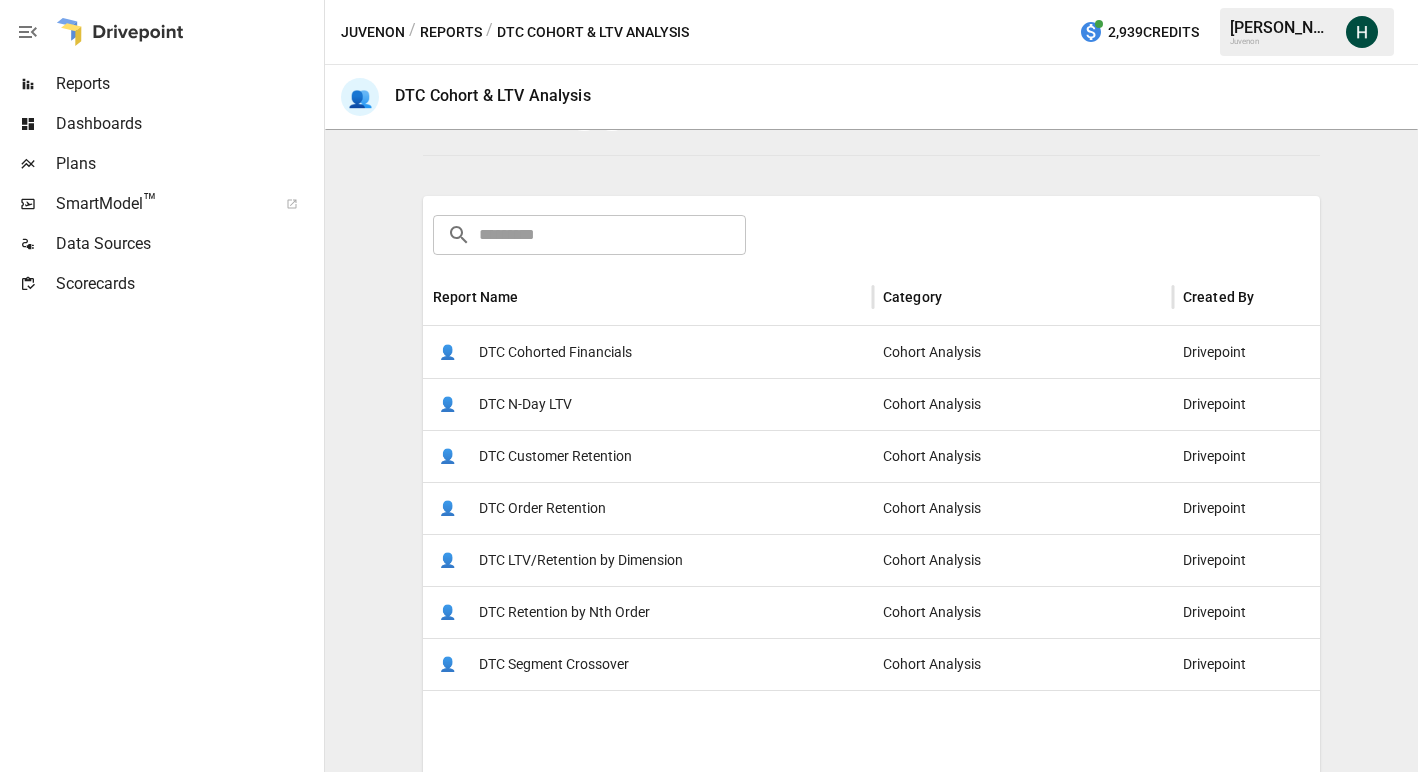 click on "DTC LTV/Retention by Dimension" at bounding box center (581, 560) 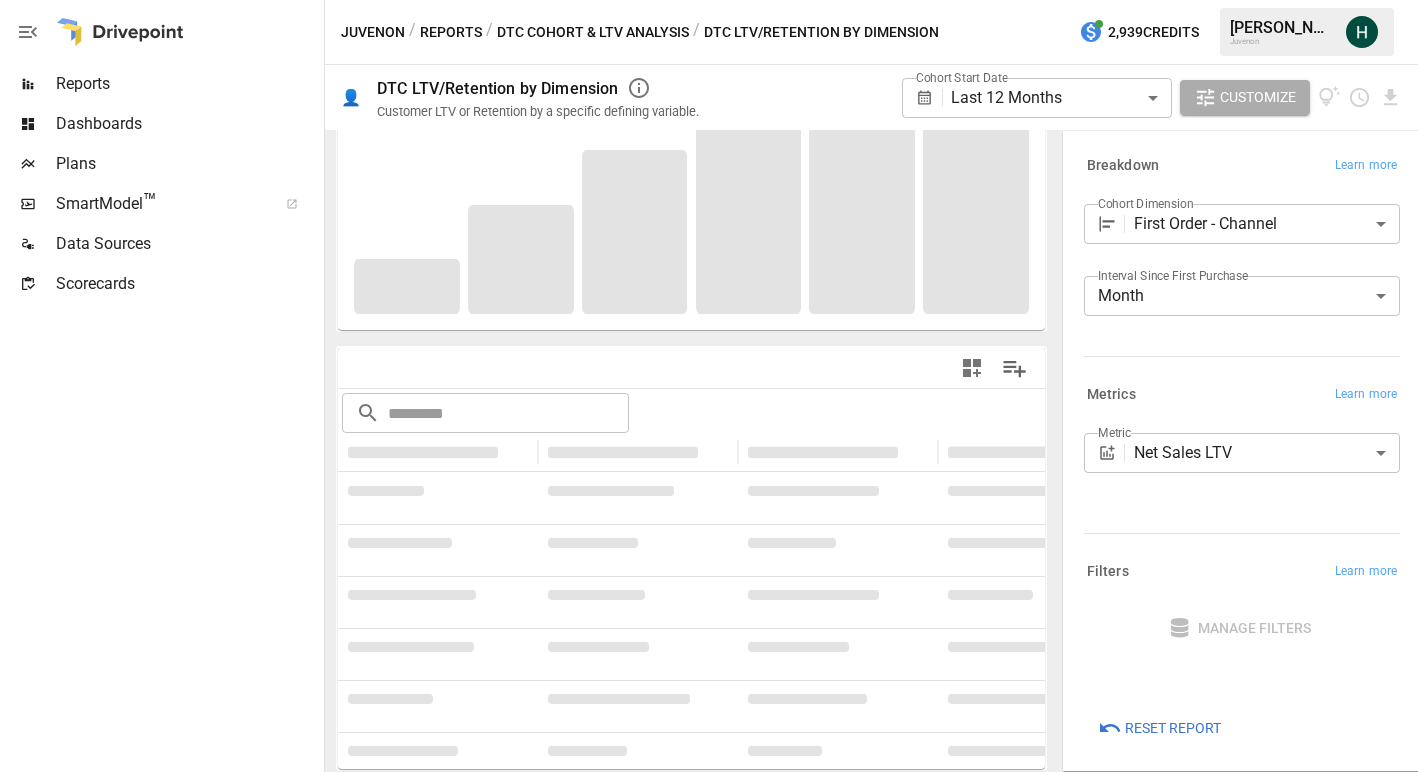 scroll, scrollTop: 0, scrollLeft: 0, axis: both 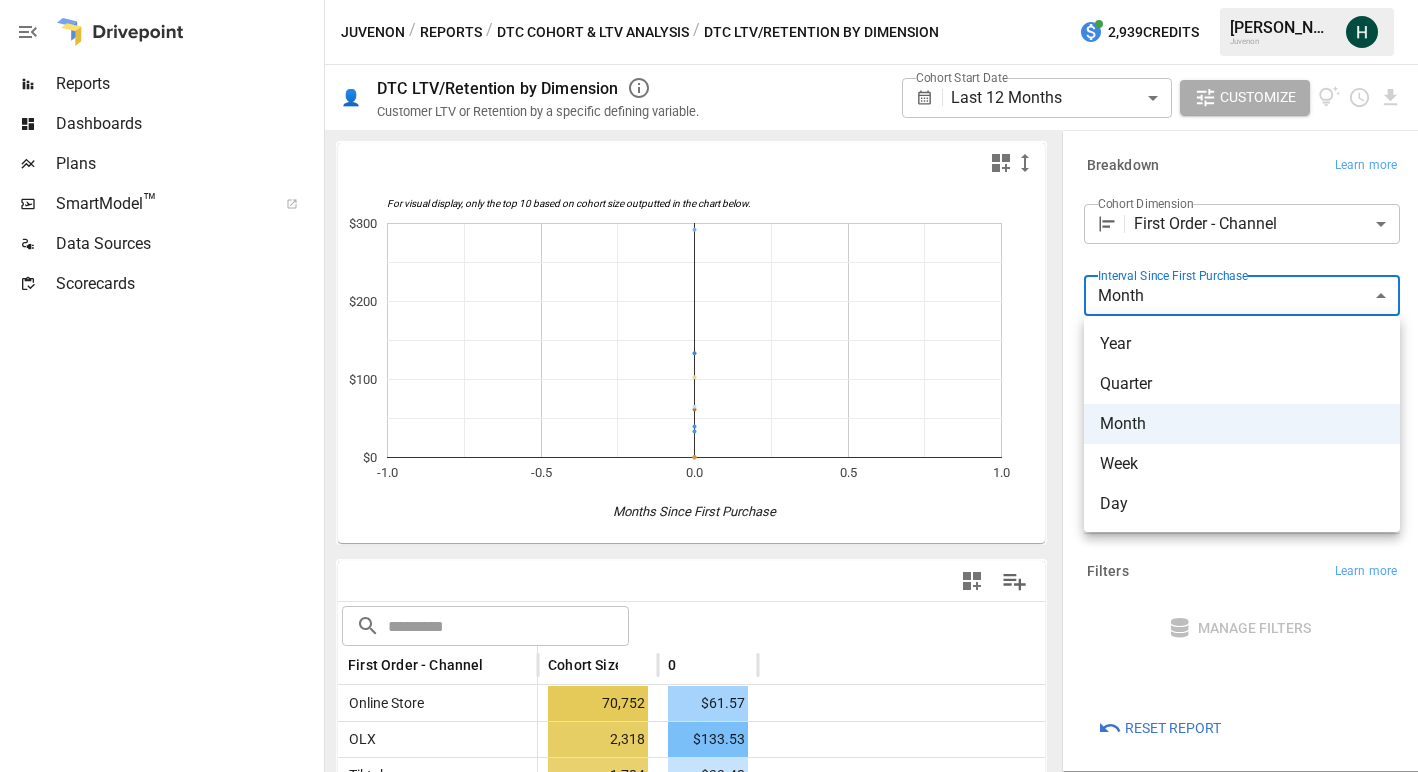 click on "**********" at bounding box center (709, 0) 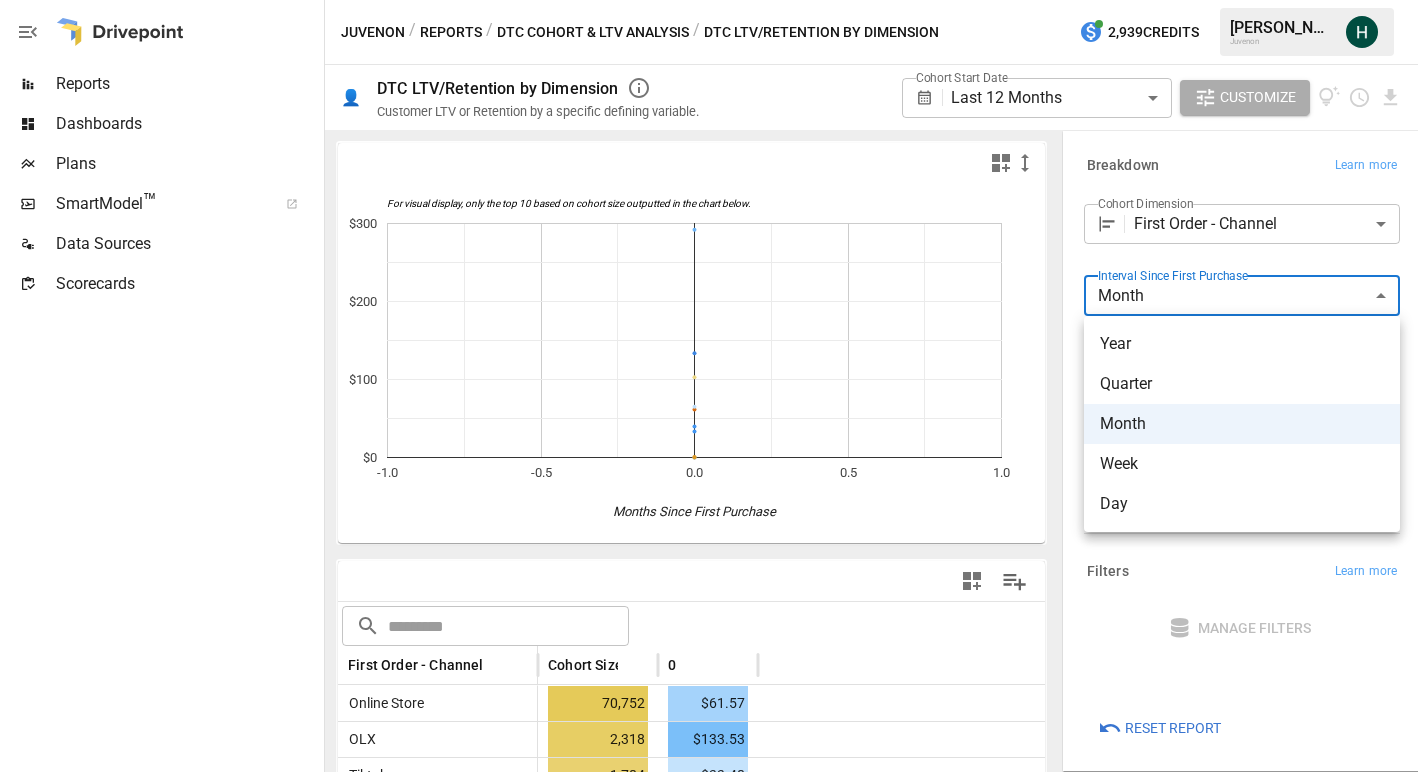 click on "Day" at bounding box center [1242, 504] 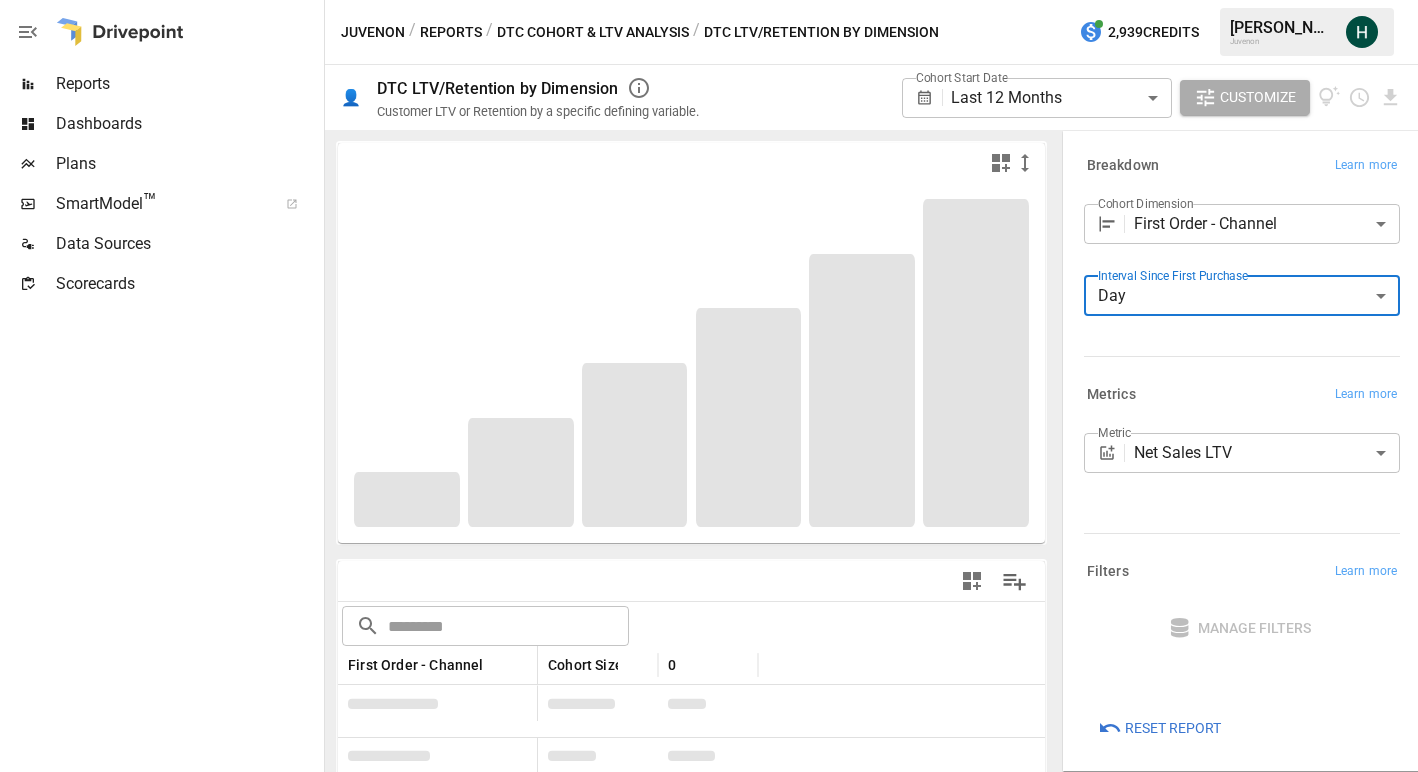 click on "**********" at bounding box center [709, 0] 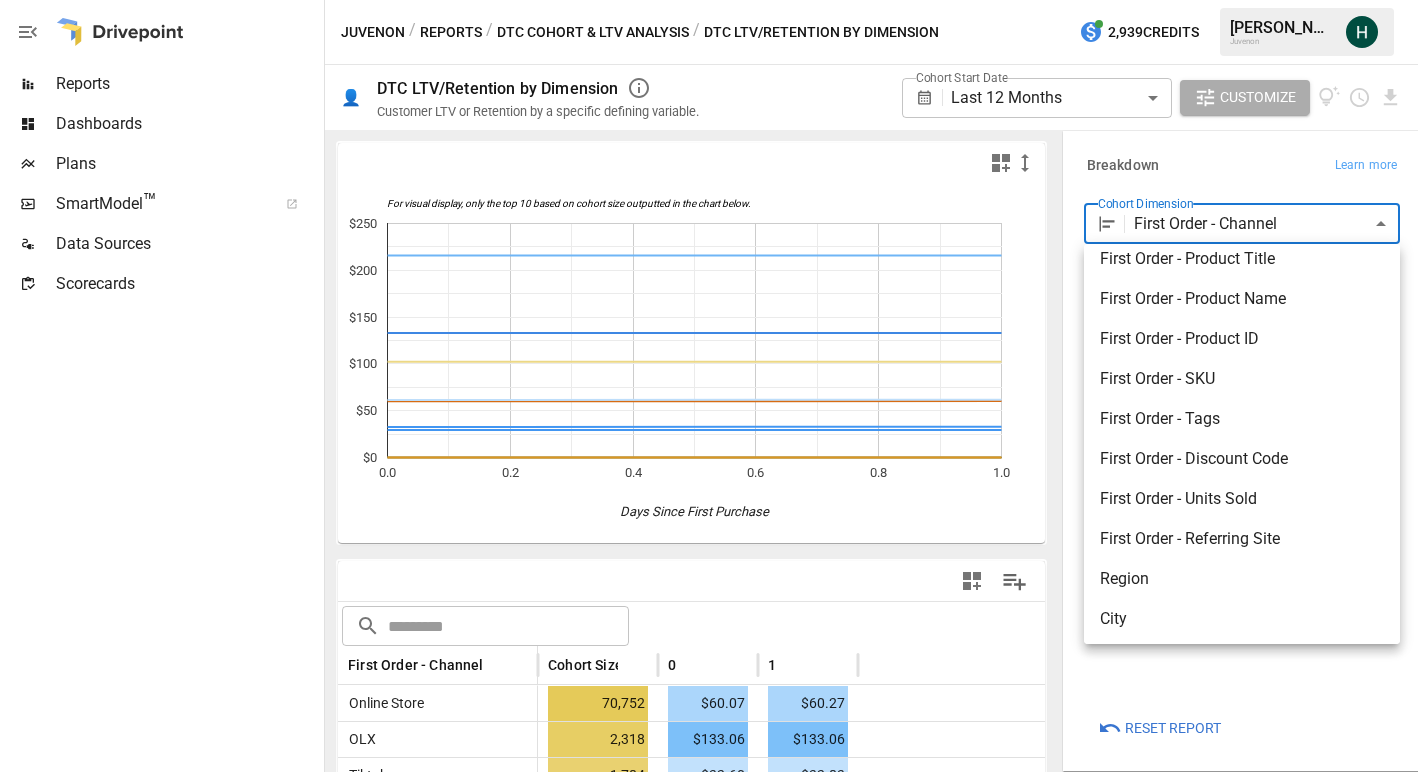 scroll, scrollTop: 0, scrollLeft: 0, axis: both 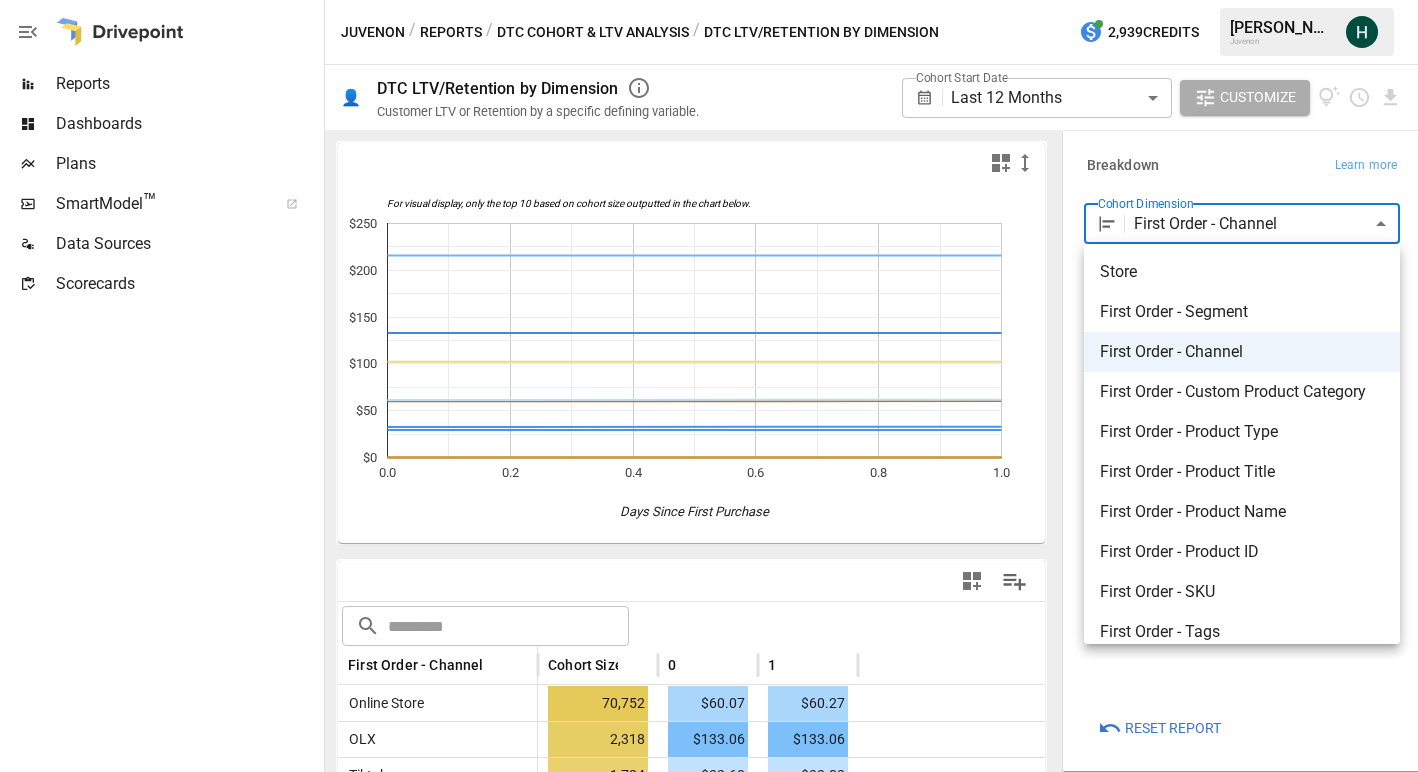 click on "First Order - Segment" at bounding box center (1242, 312) 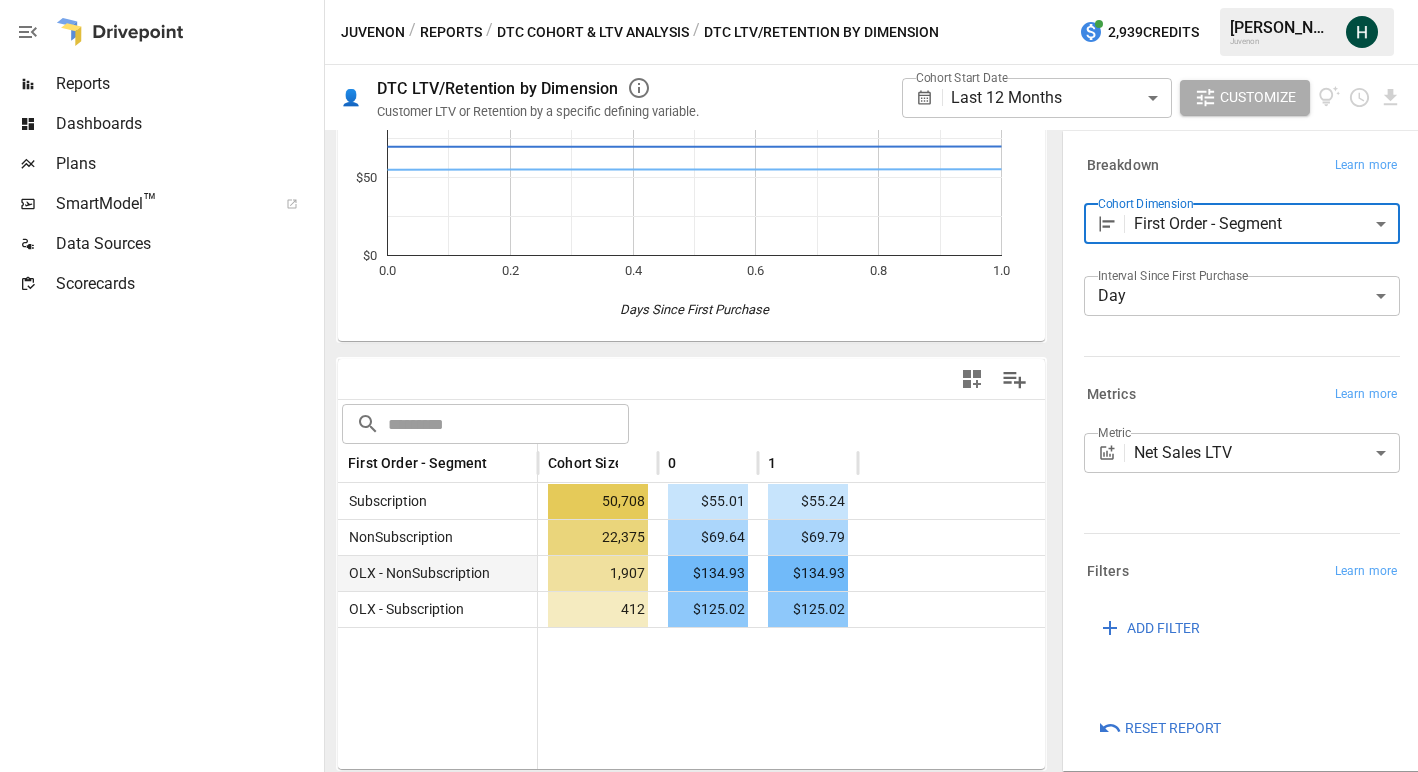 scroll, scrollTop: 0, scrollLeft: 0, axis: both 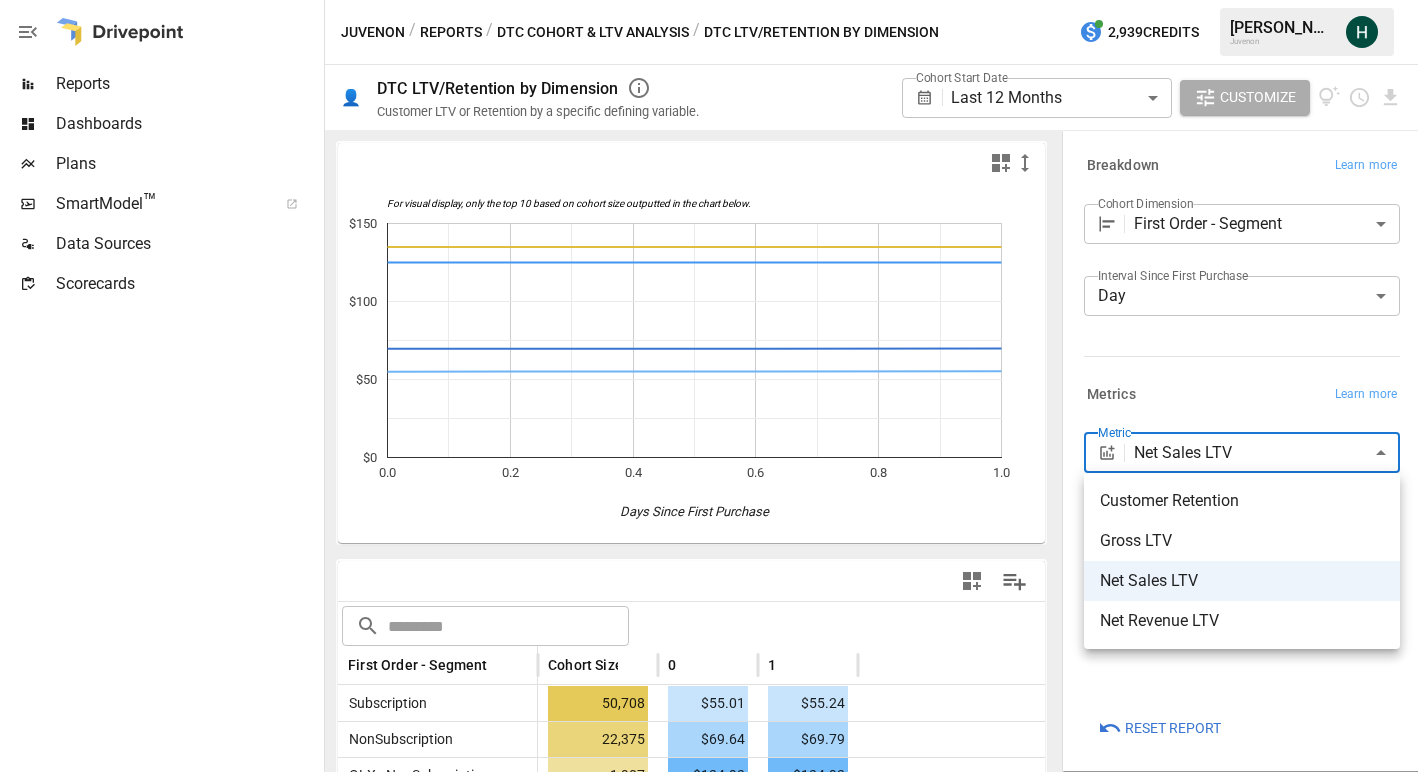 click on "**********" at bounding box center (709, 0) 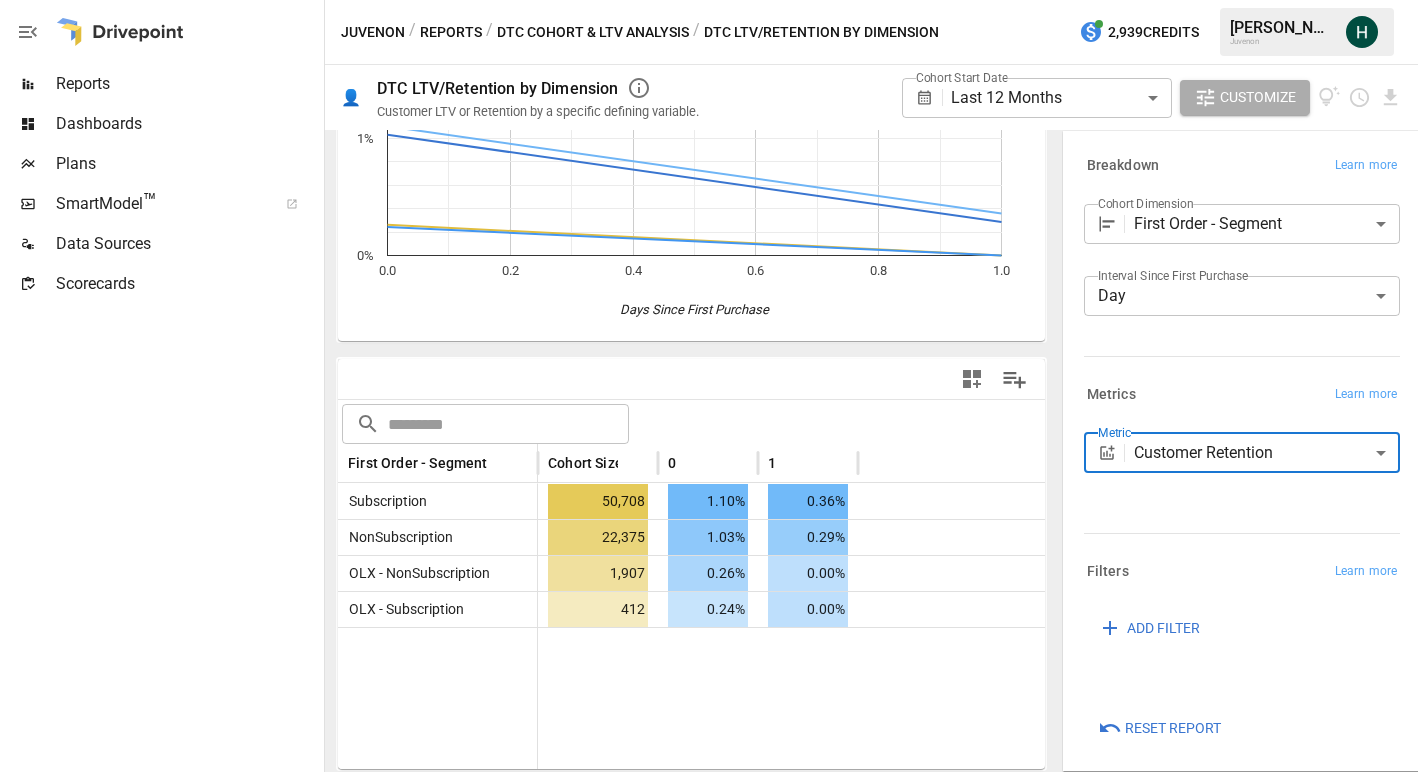 scroll, scrollTop: 0, scrollLeft: 0, axis: both 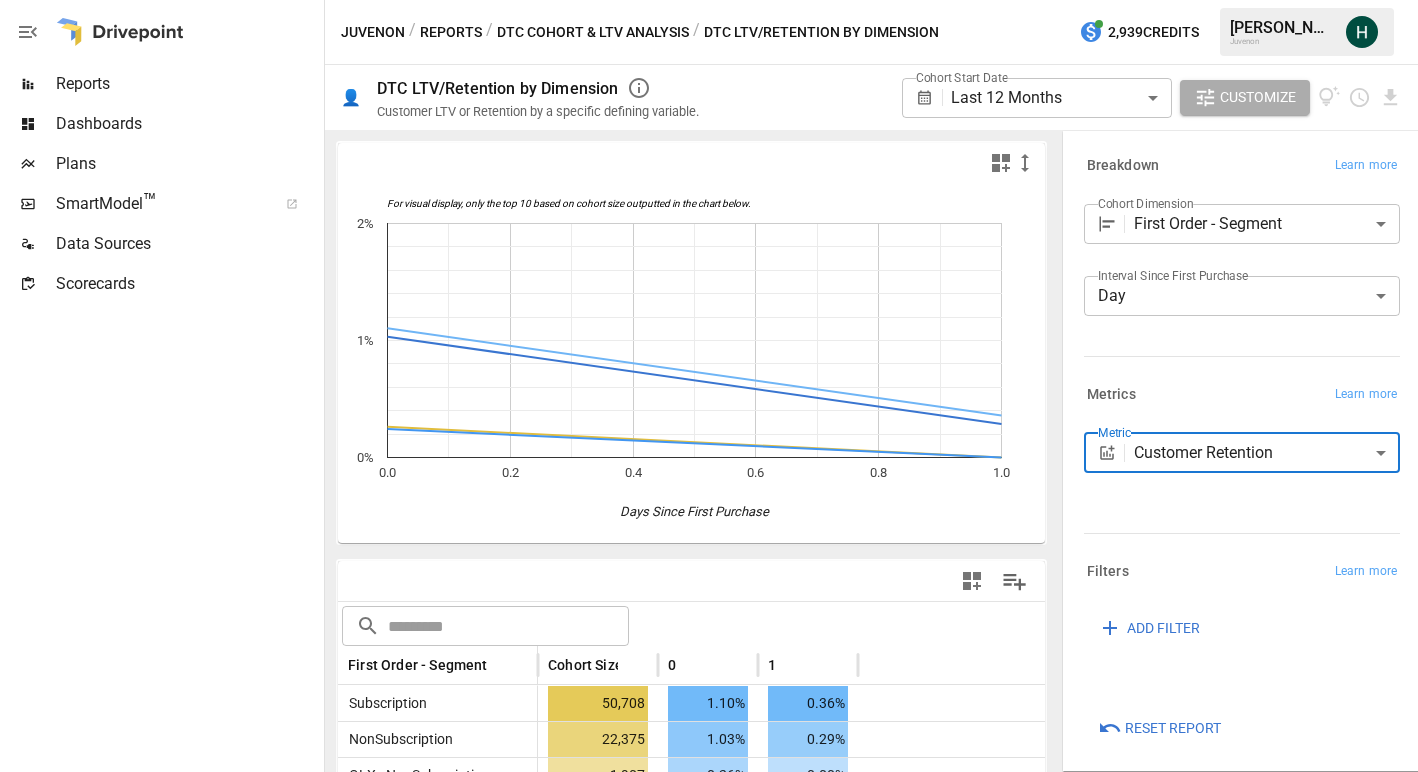 click on "**********" at bounding box center [709, 0] 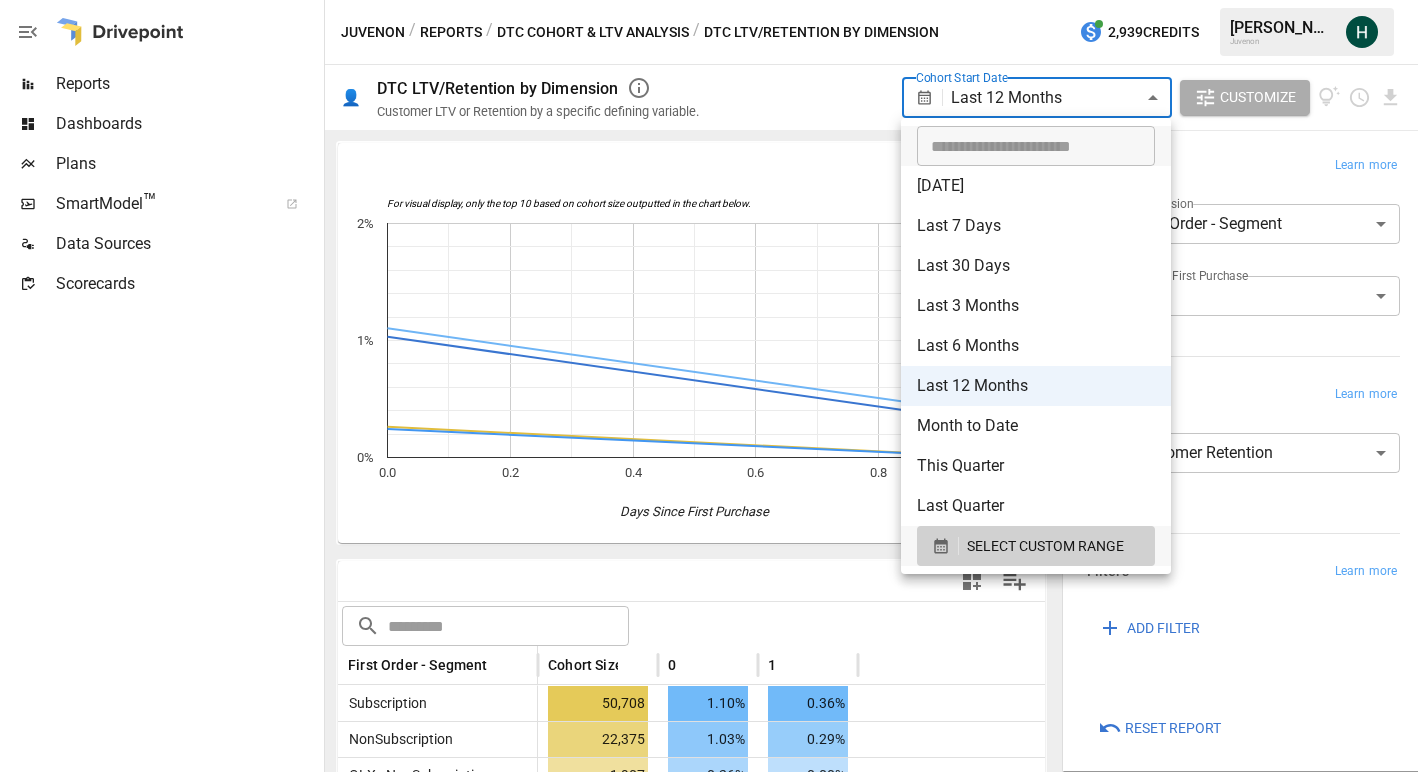 click on "Last 12 Months" at bounding box center [1036, 386] 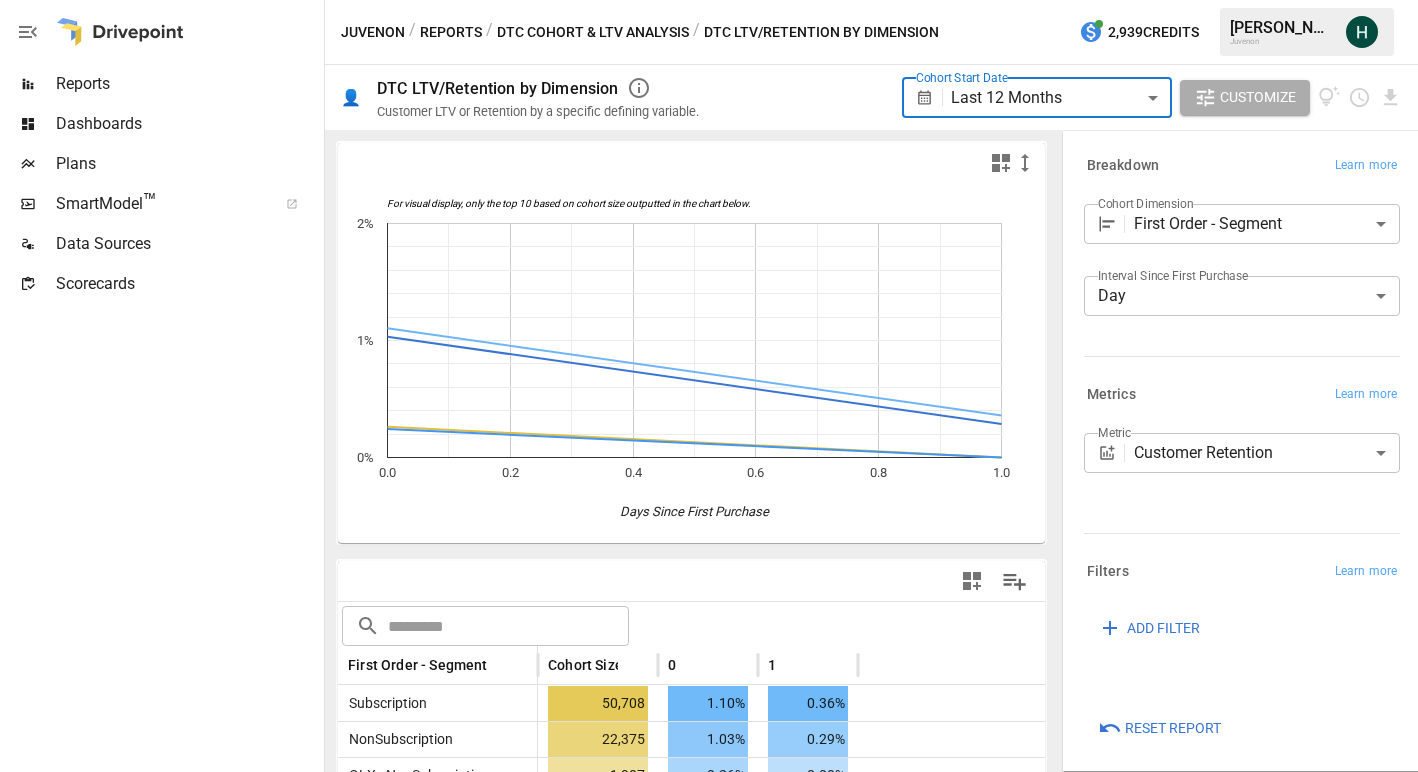scroll, scrollTop: 6, scrollLeft: 0, axis: vertical 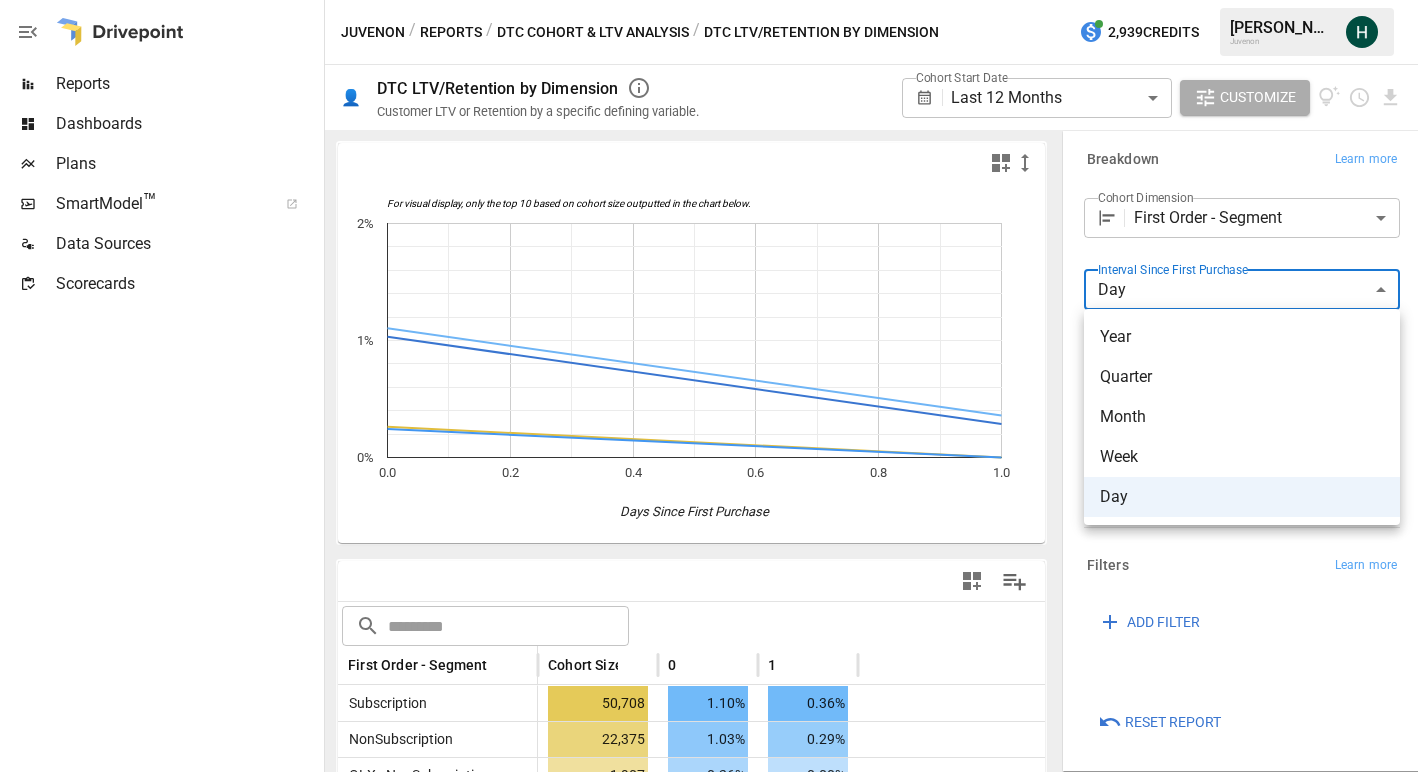 click on "**********" at bounding box center [709, 0] 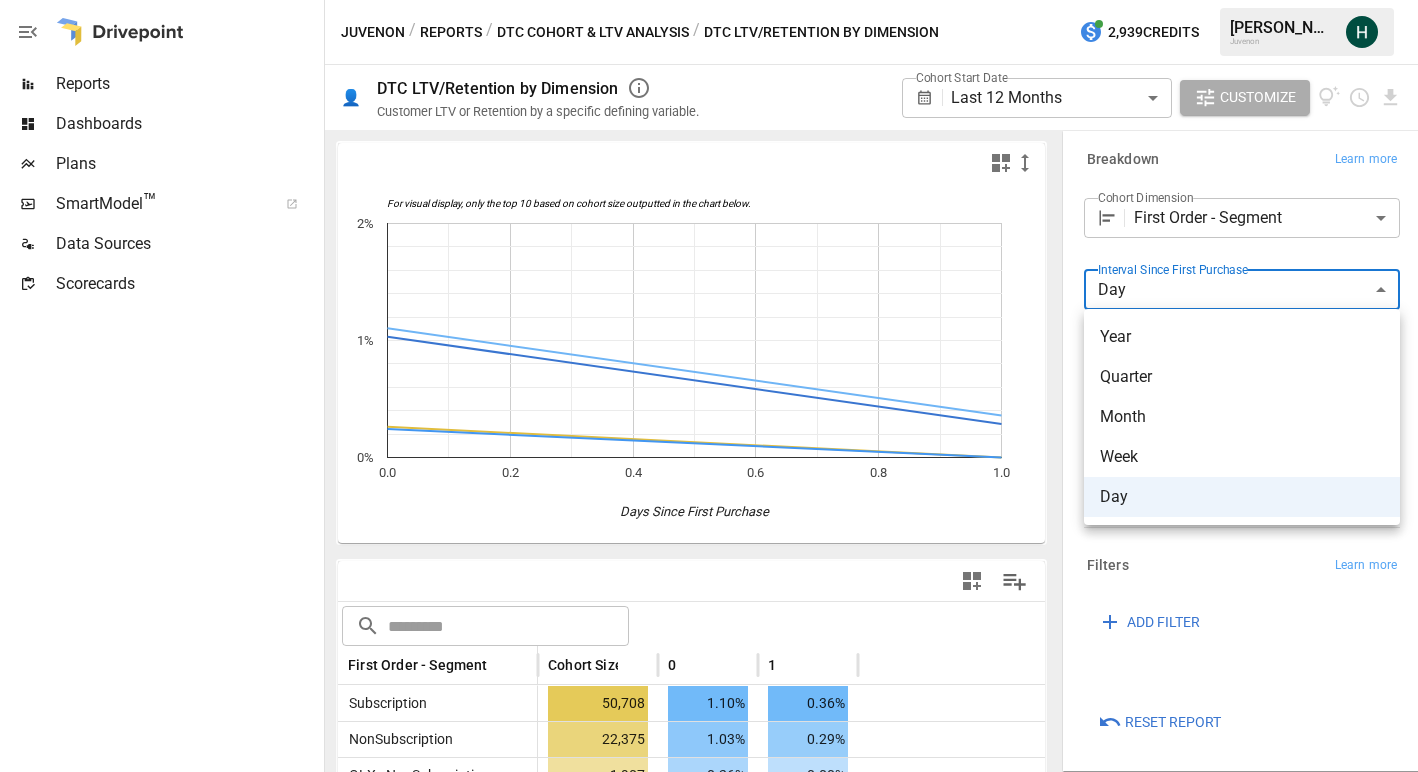 click on "Month" at bounding box center [1242, 417] 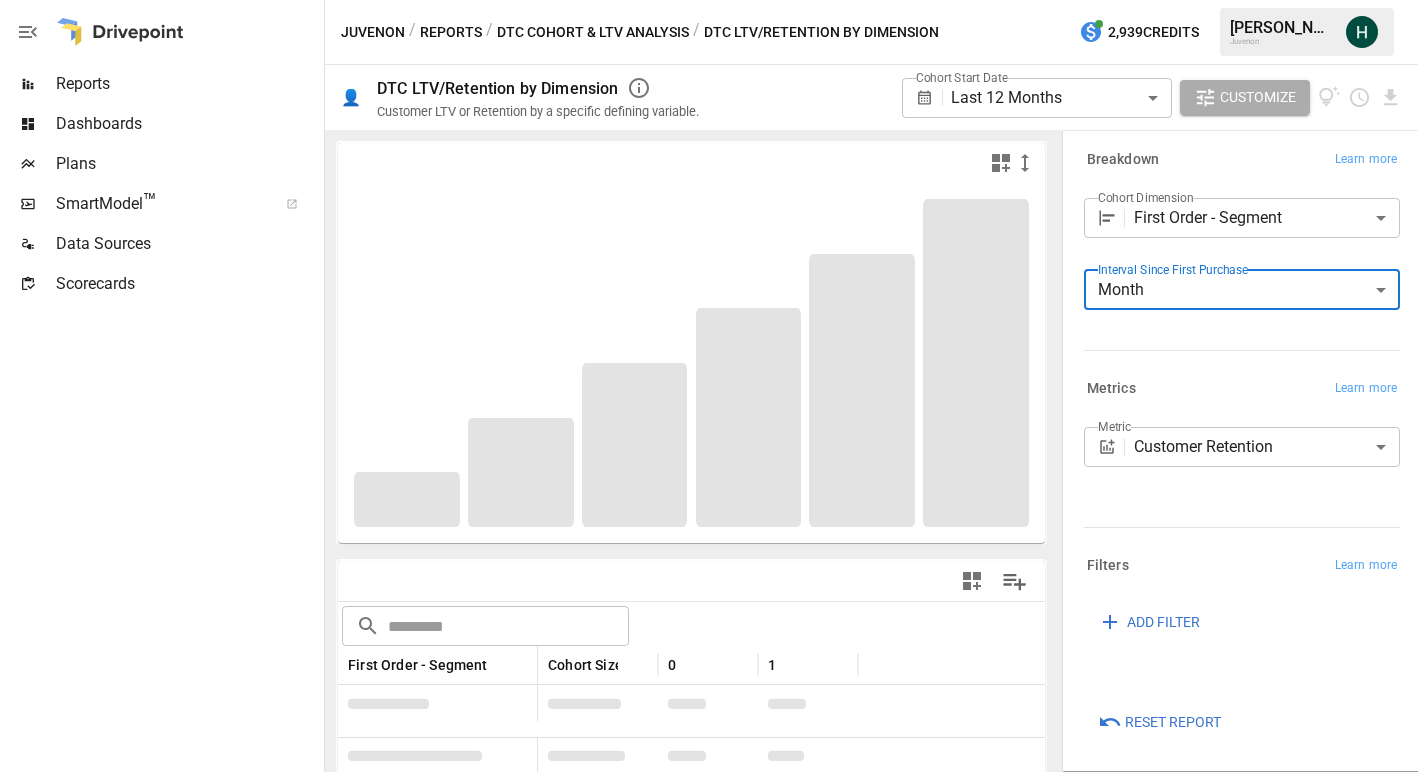 click on "**********" at bounding box center [709, 0] 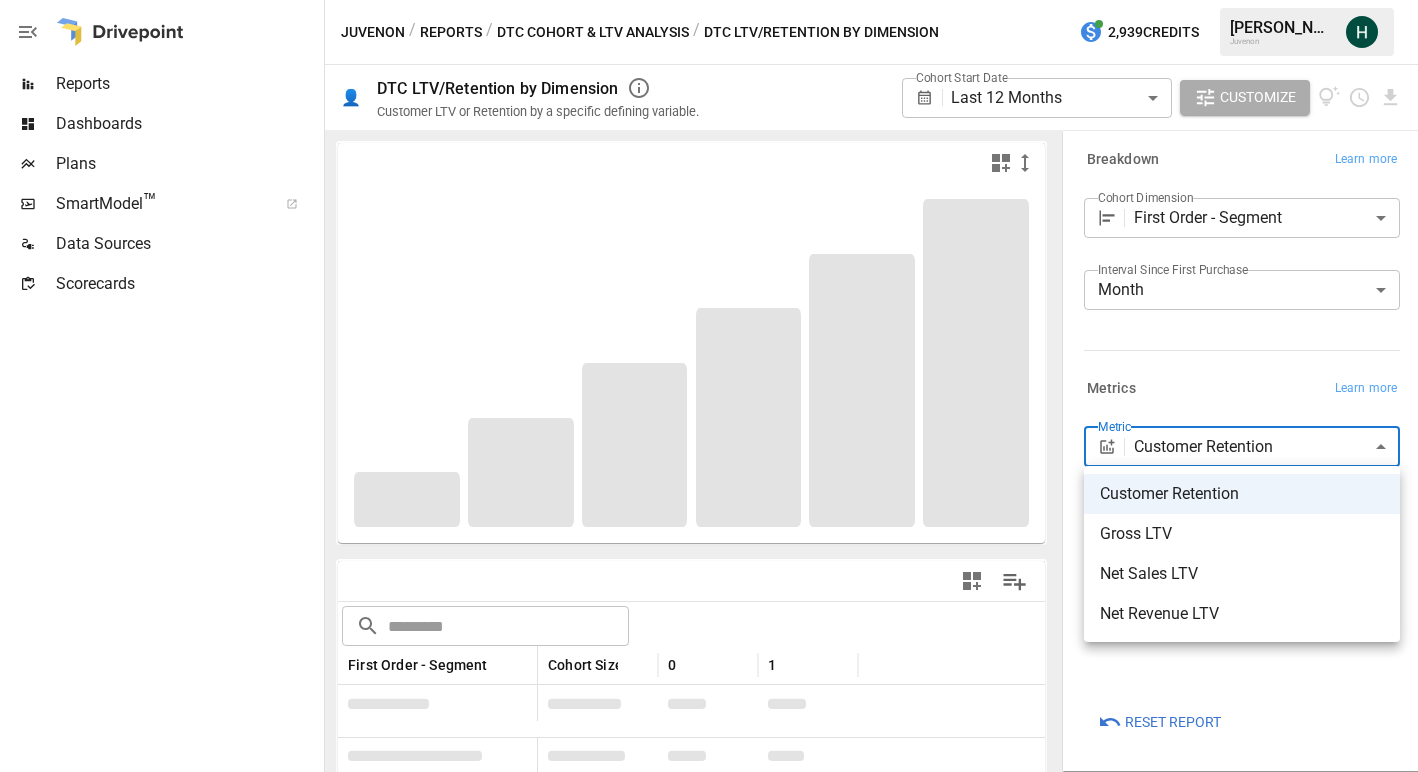 click on "Net Sales LTV" at bounding box center (1242, 574) 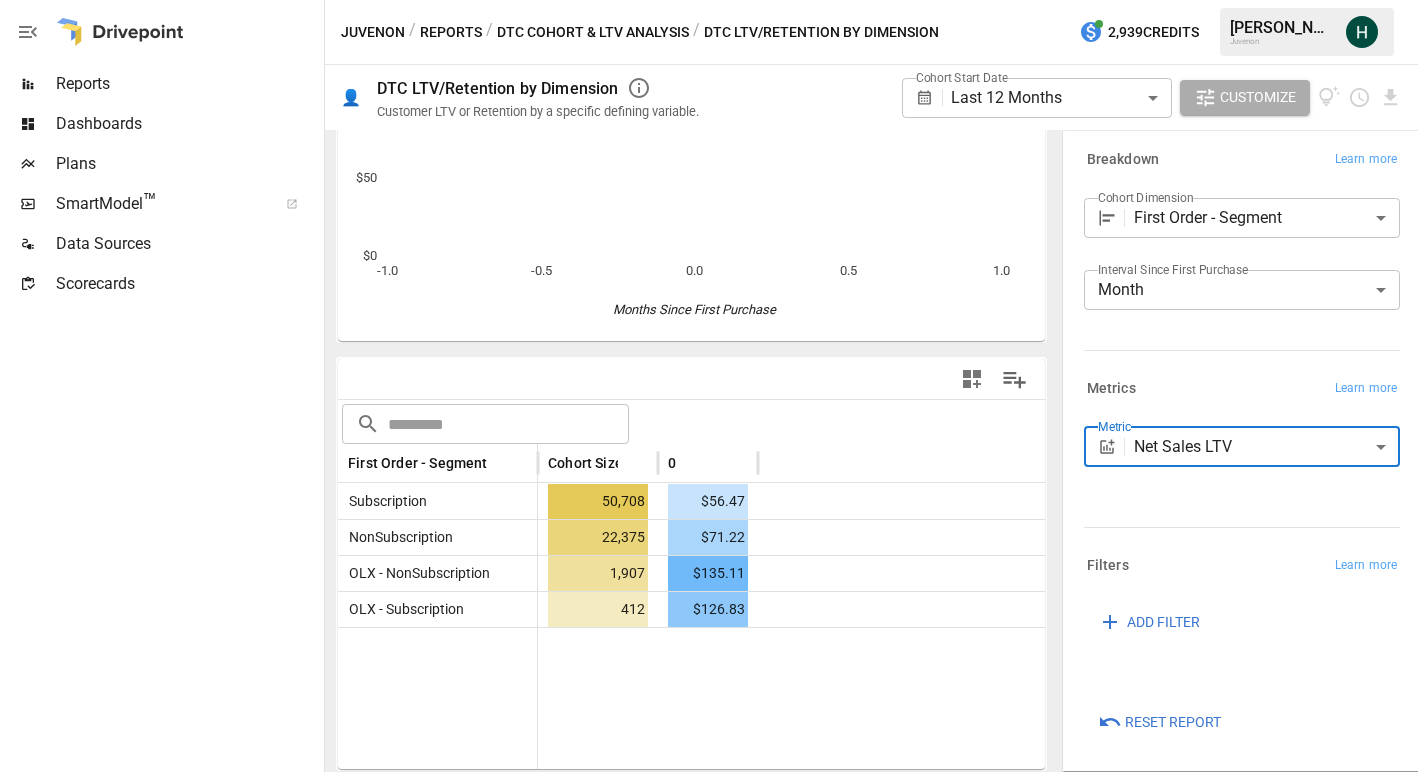 scroll, scrollTop: 127, scrollLeft: 0, axis: vertical 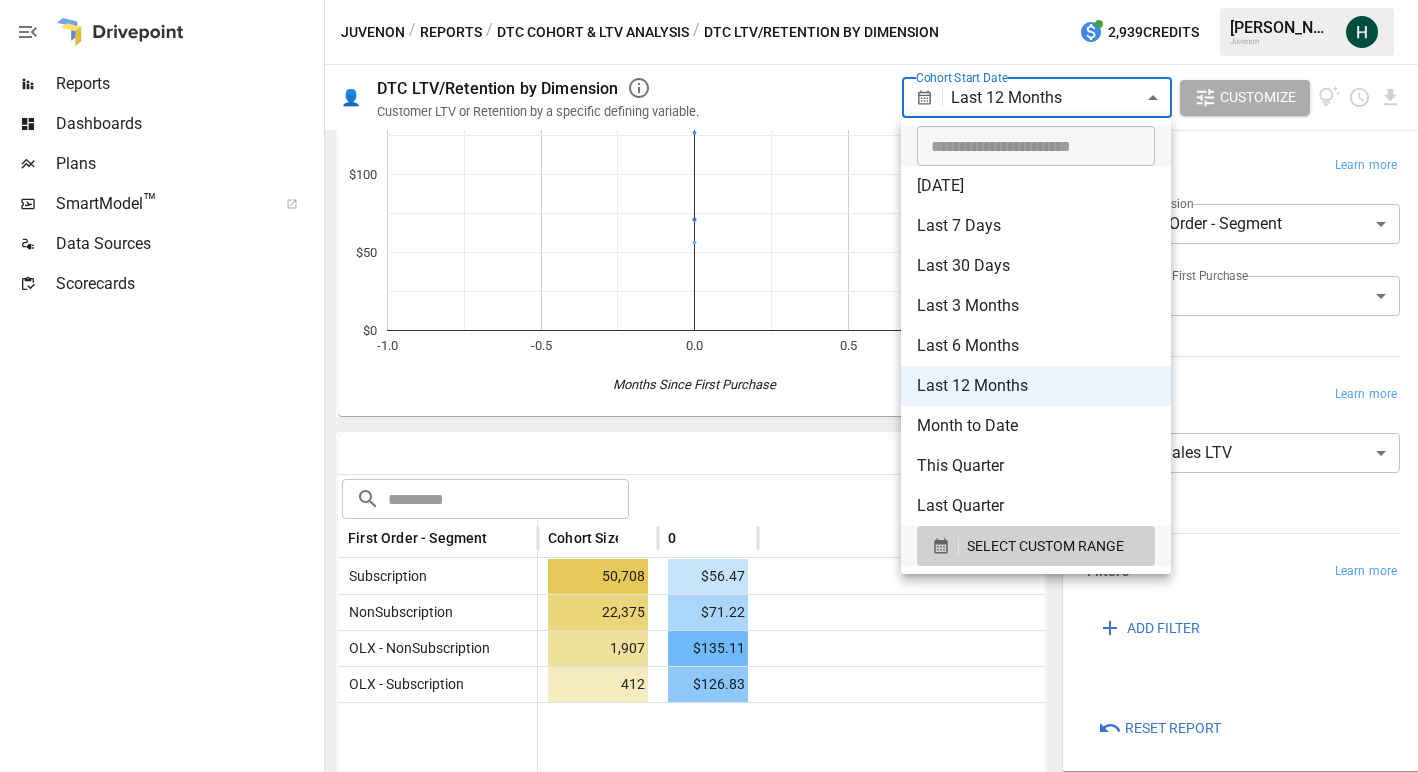 click on "**********" at bounding box center (709, 0) 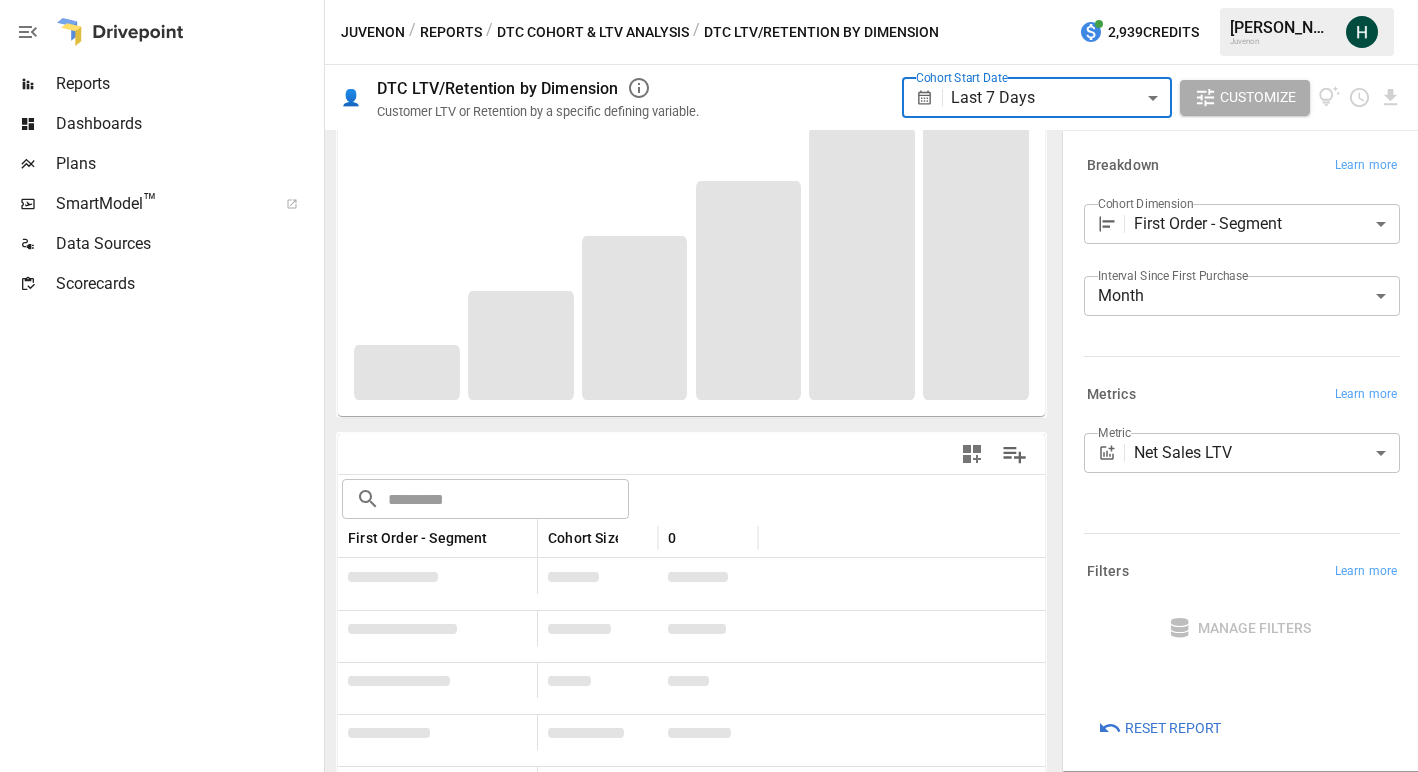 scroll, scrollTop: 213, scrollLeft: 0, axis: vertical 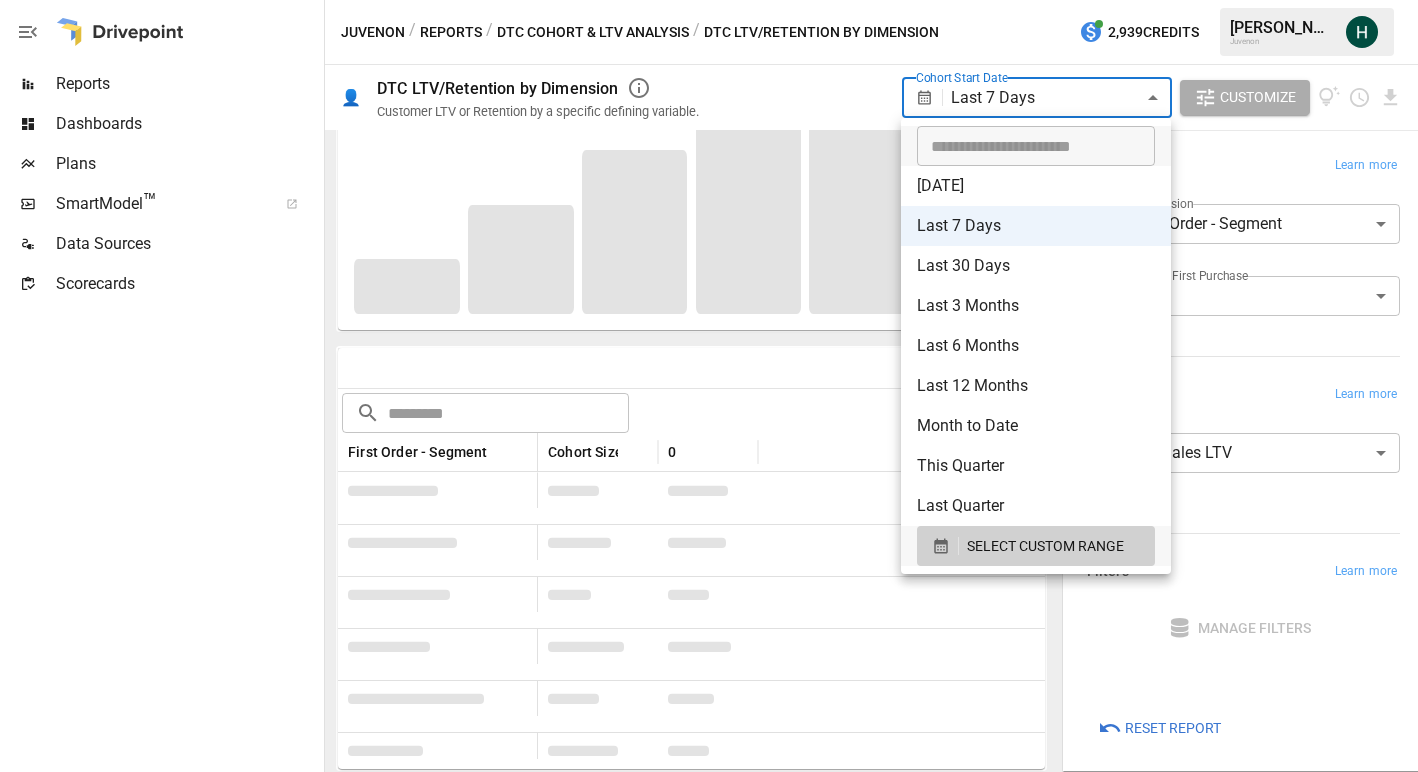 click on "**********" at bounding box center (709, 0) 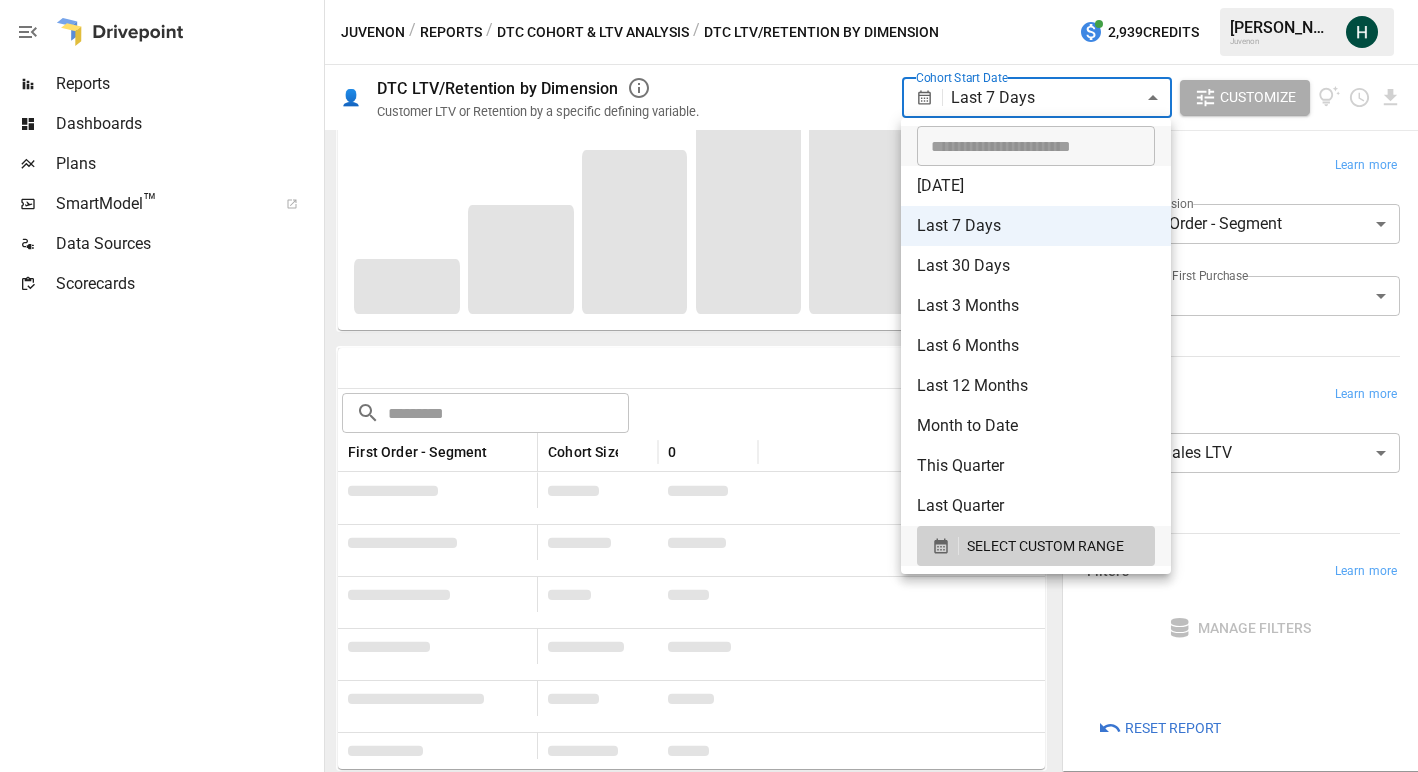 click on "Last 12 Months" at bounding box center (1036, 386) 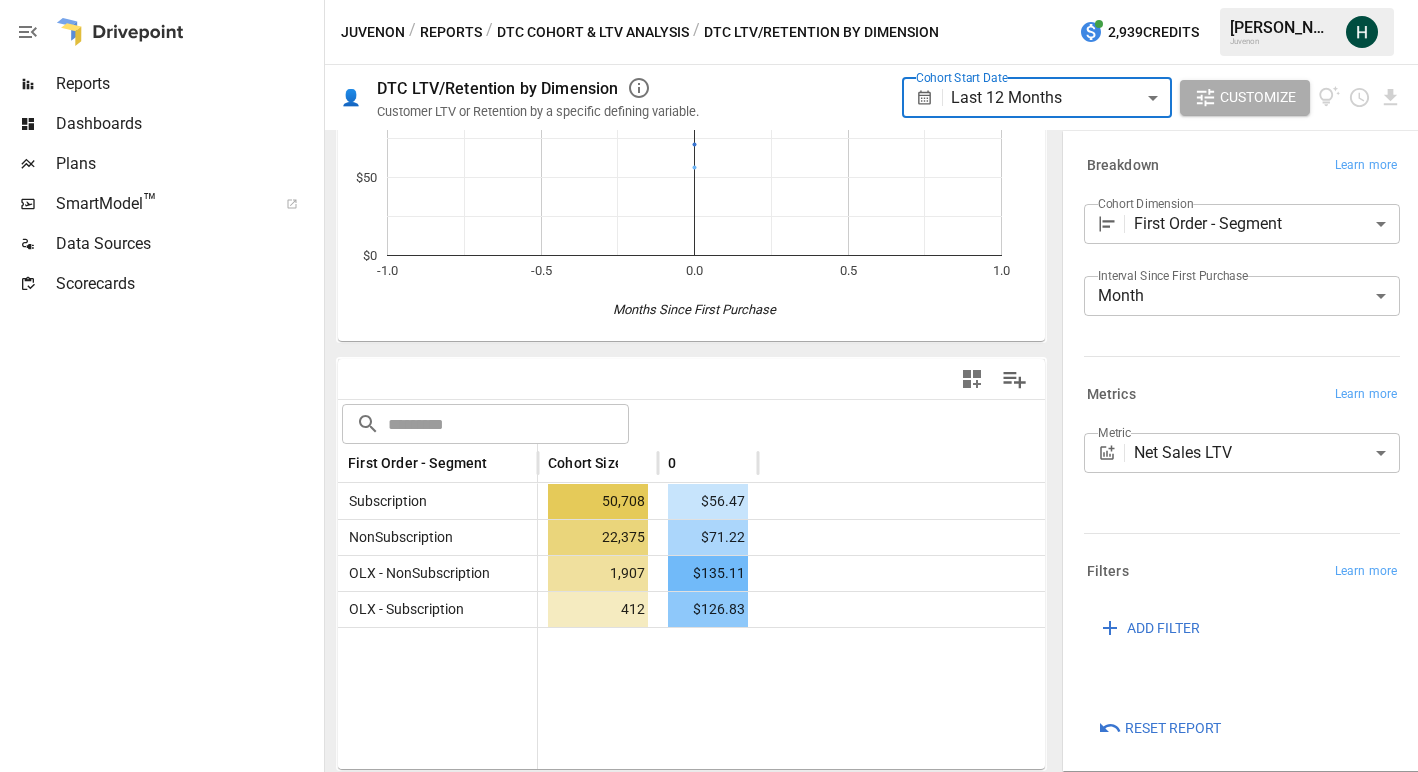 scroll, scrollTop: 127, scrollLeft: 0, axis: vertical 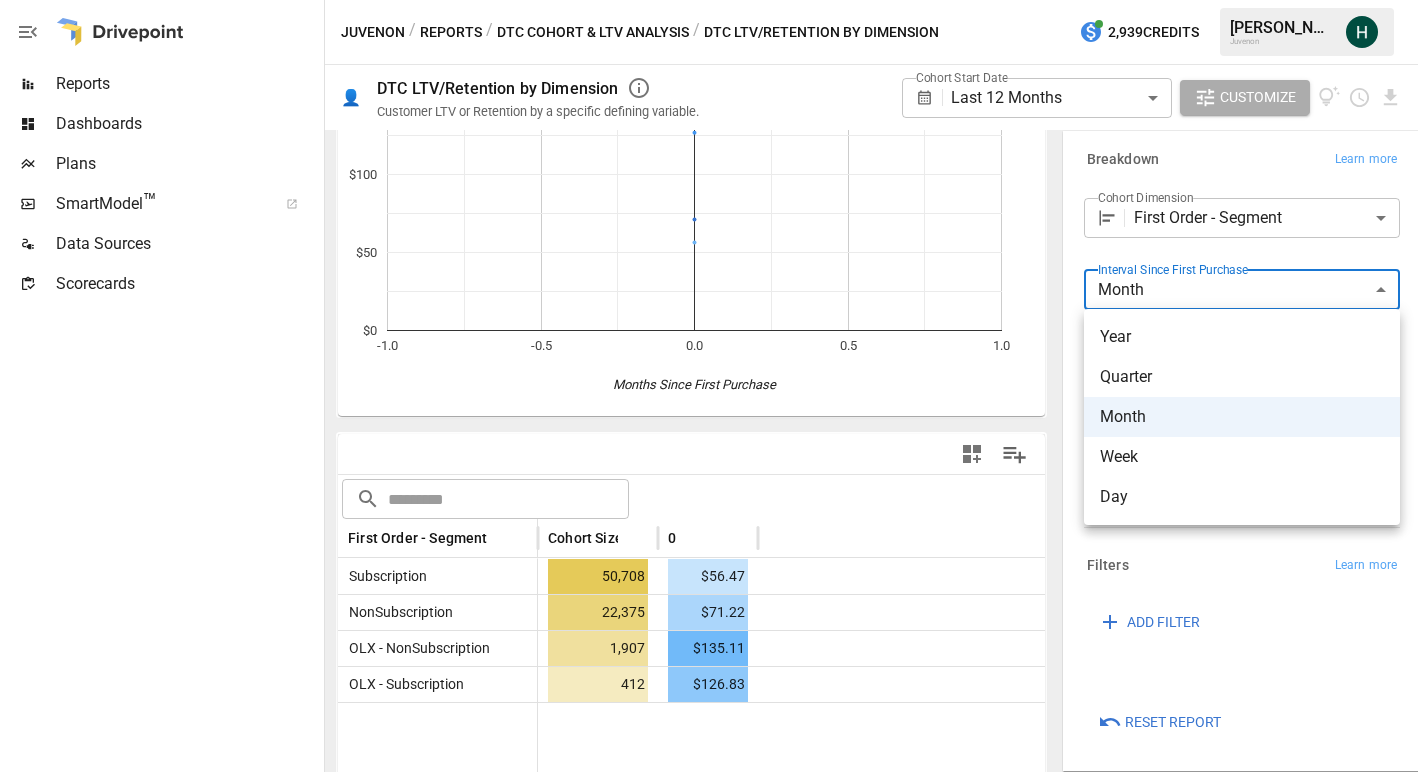 click on "**********" at bounding box center [709, 0] 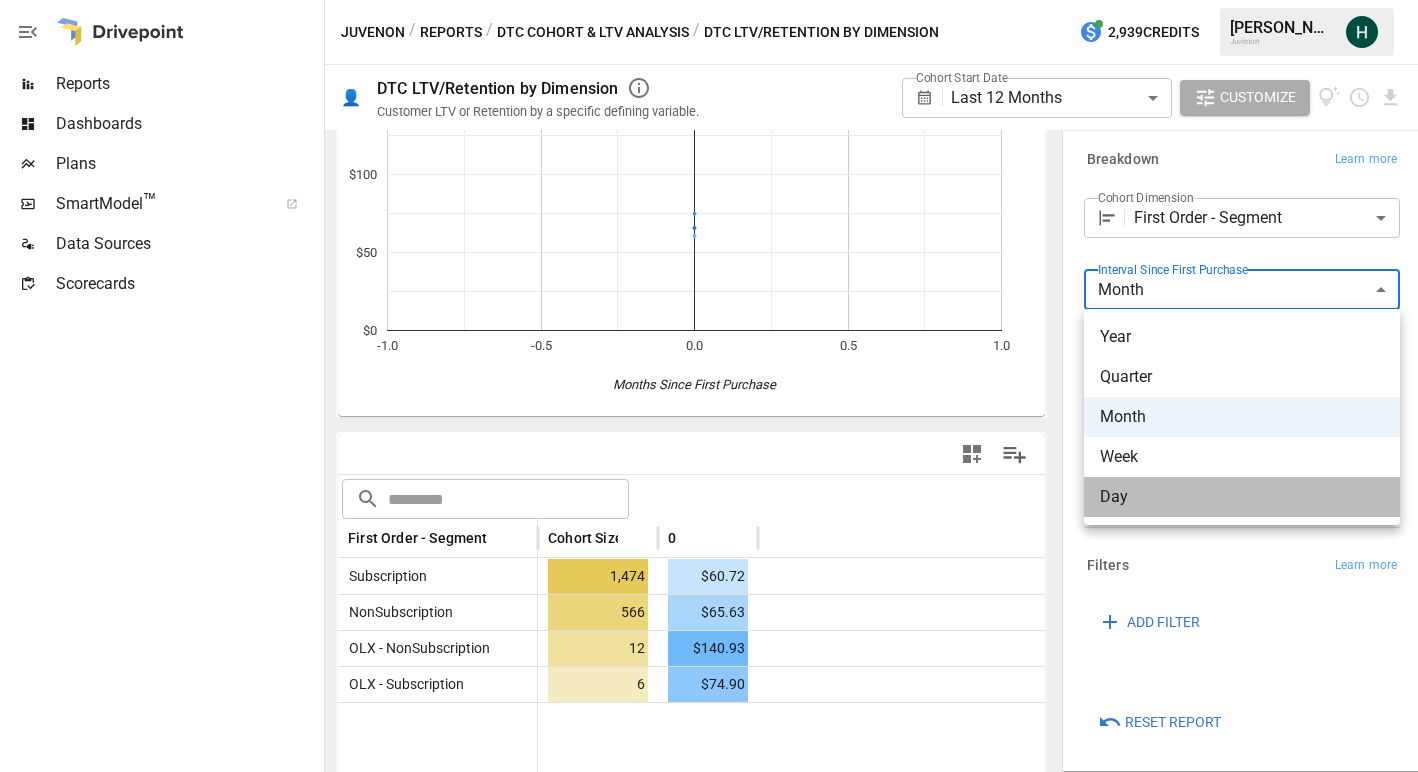click on "Day" at bounding box center [1242, 497] 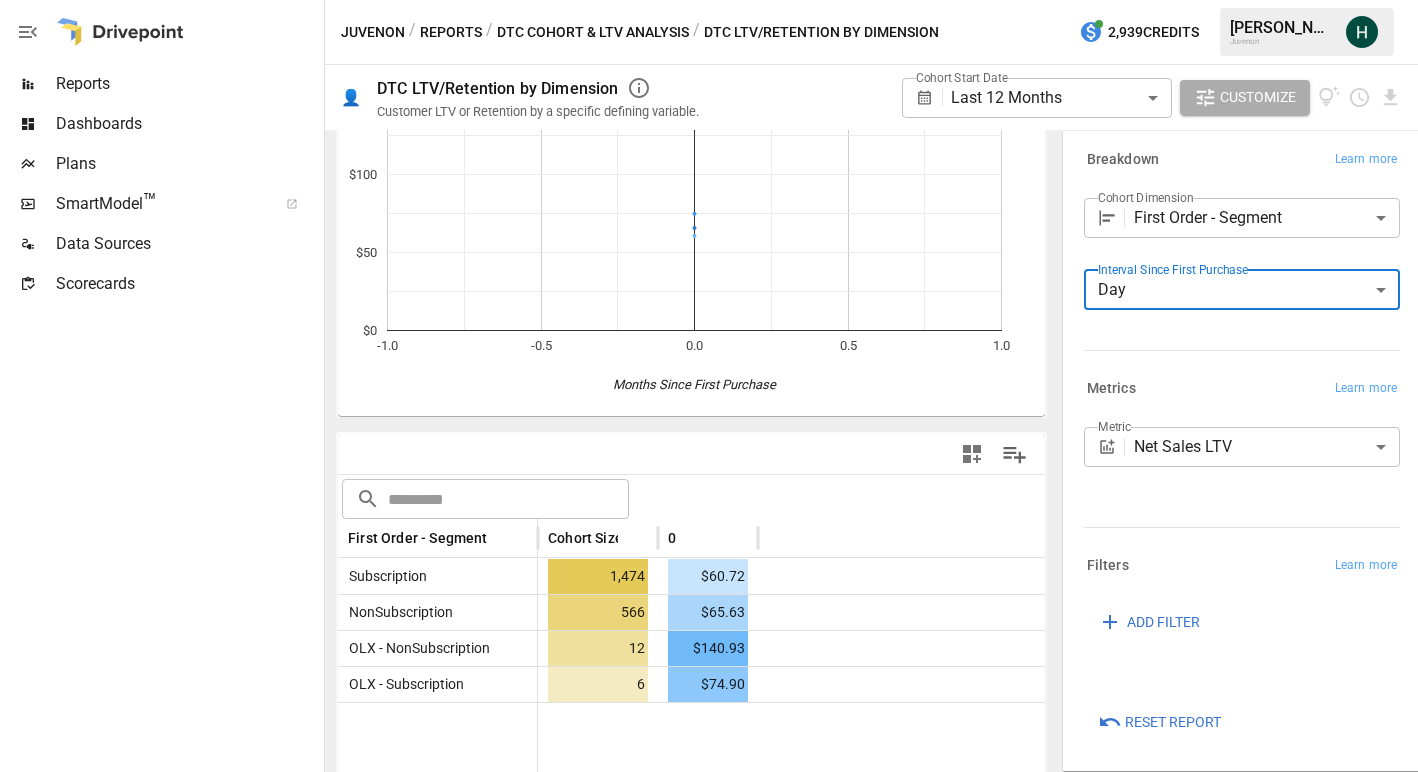 scroll, scrollTop: 127, scrollLeft: 0, axis: vertical 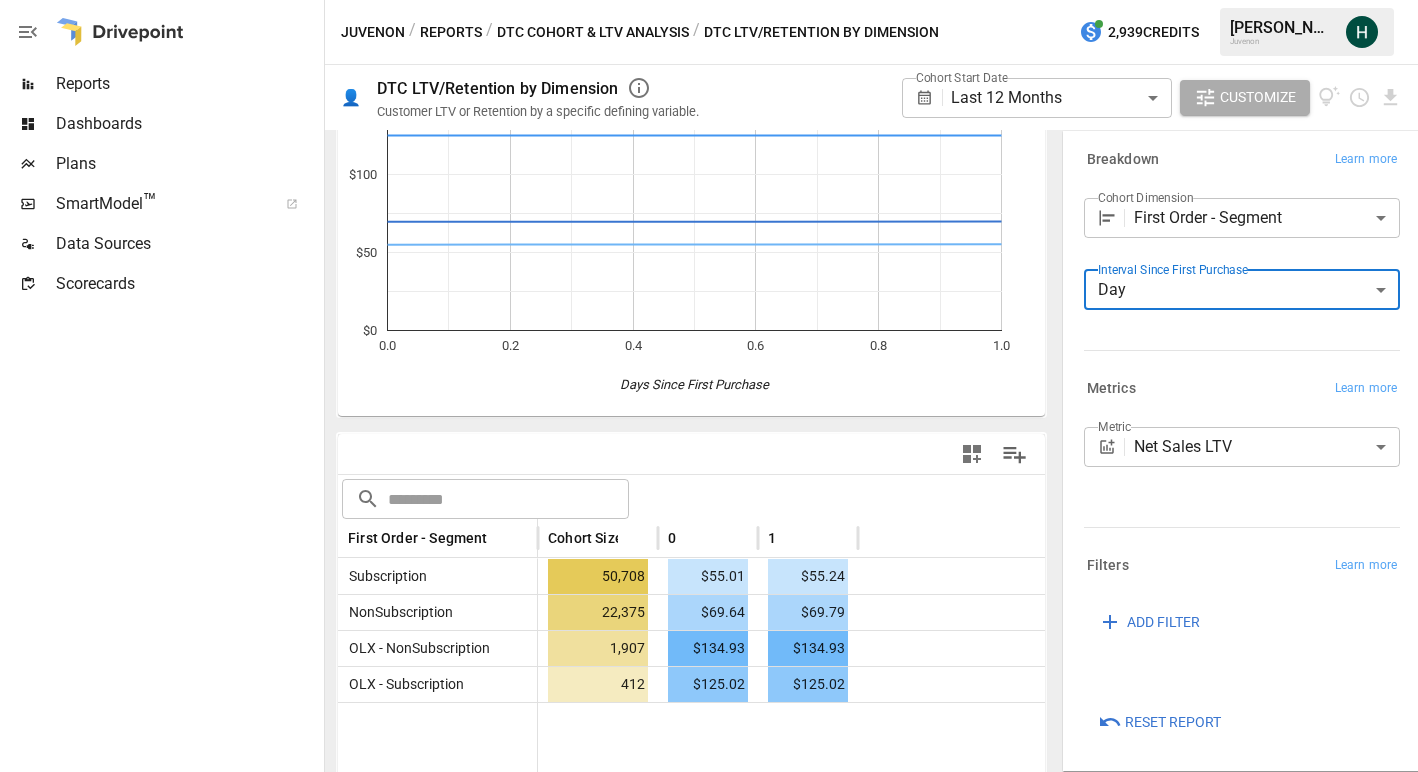 click on "**********" at bounding box center [709, 0] 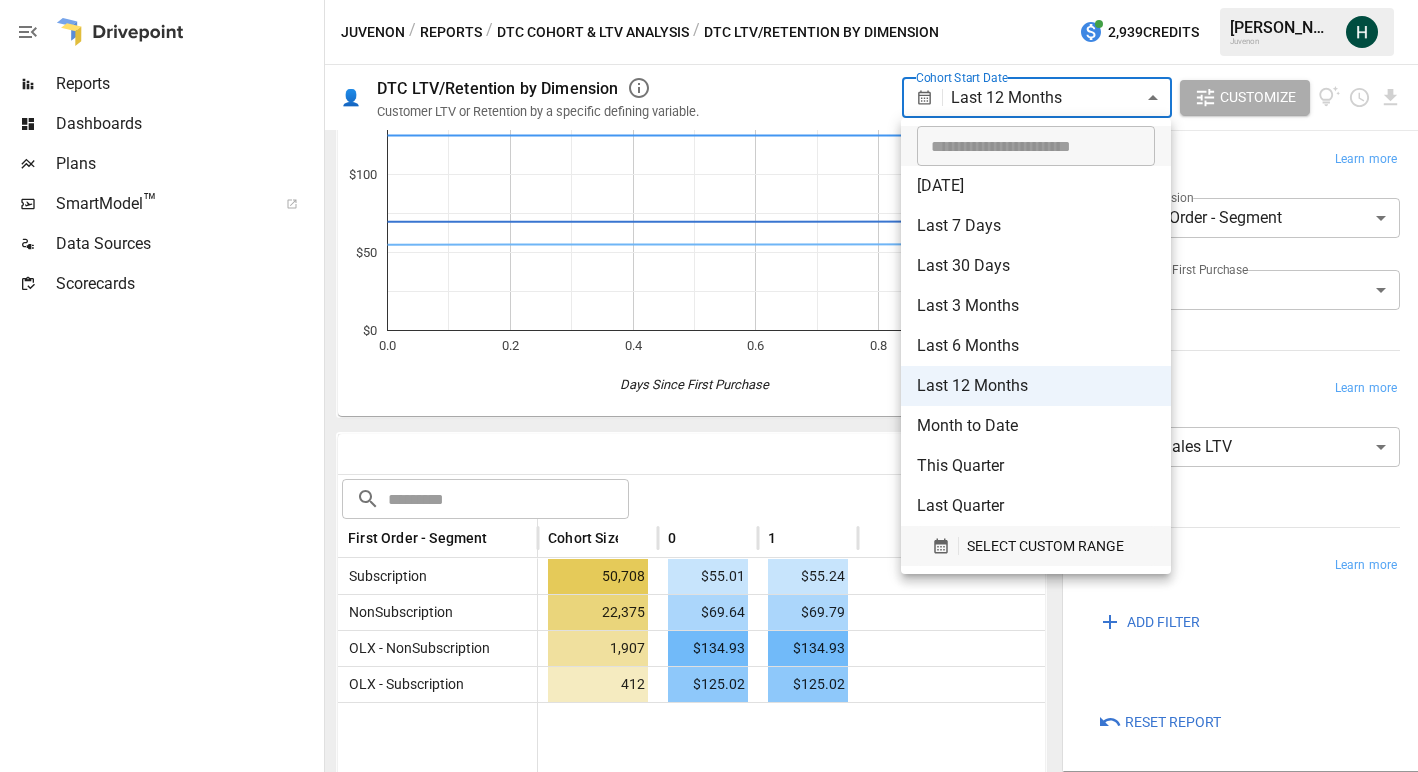 click on "SELECT CUSTOM RANGE" at bounding box center (1045, 546) 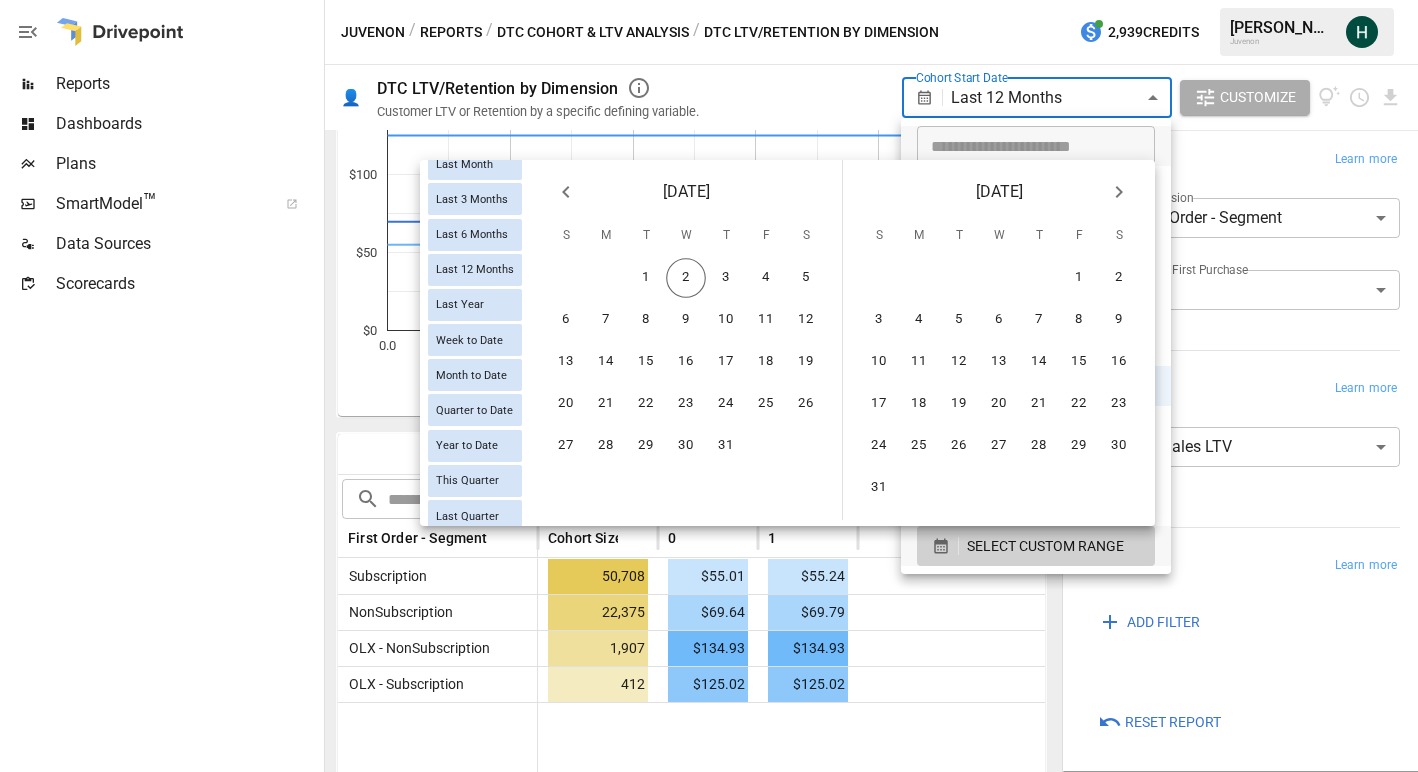 scroll, scrollTop: 233, scrollLeft: 0, axis: vertical 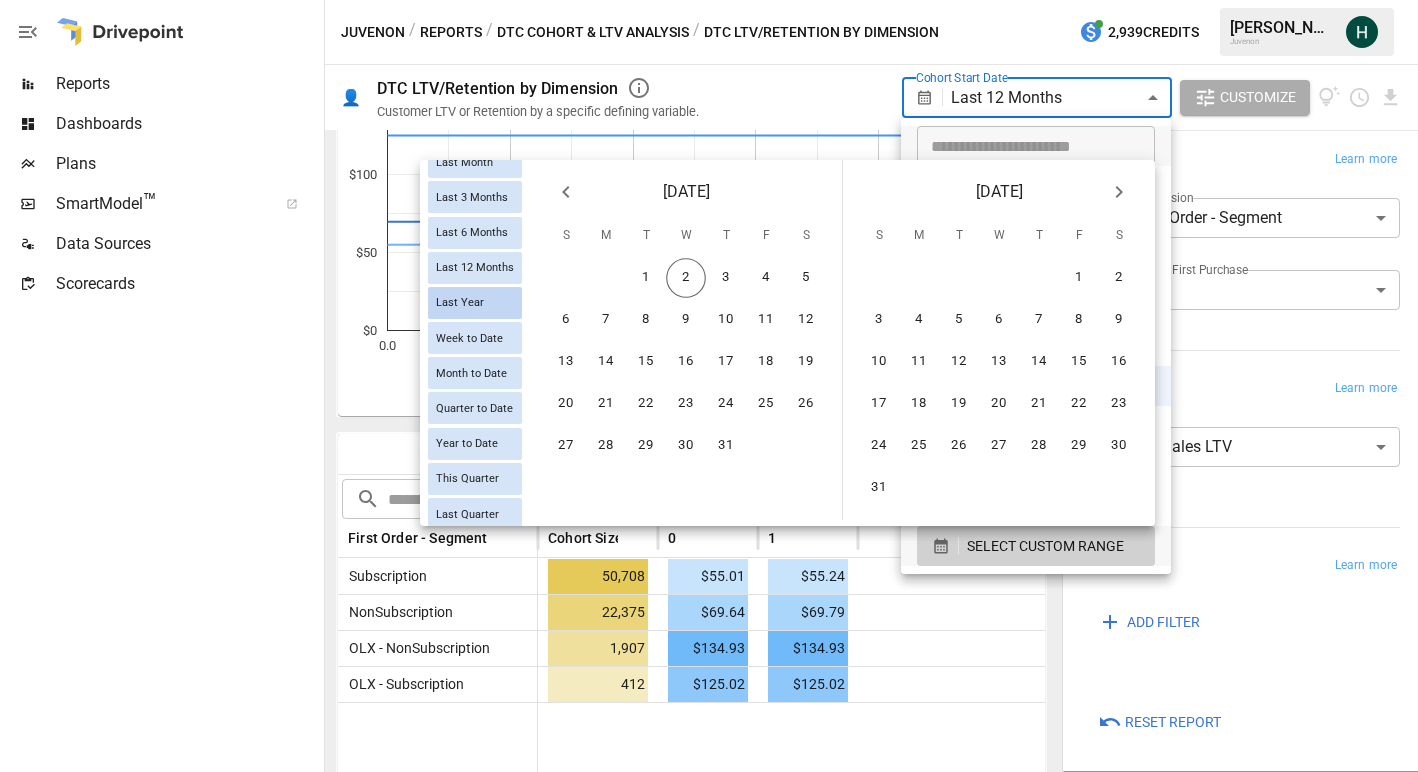 click on "Last Year" at bounding box center (460, 302) 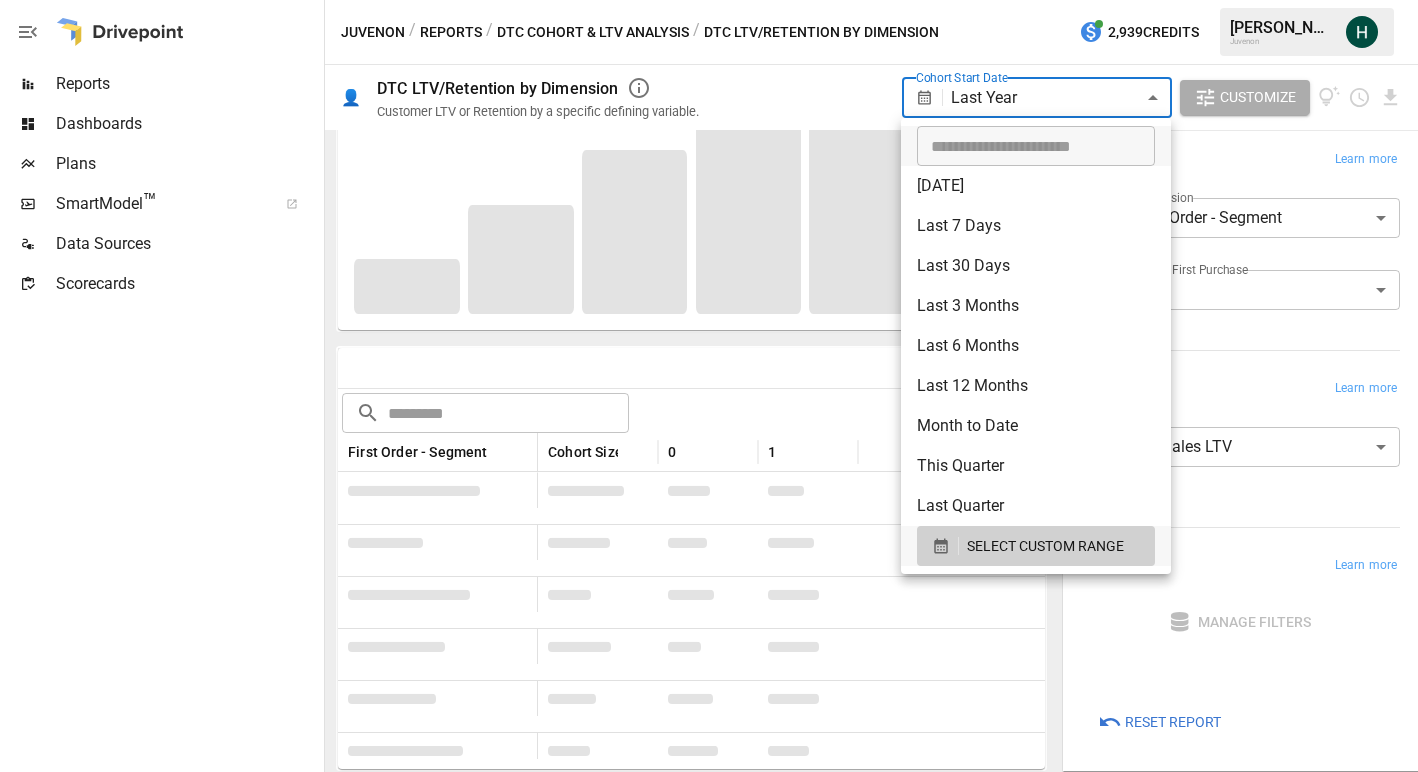 scroll, scrollTop: 127, scrollLeft: 0, axis: vertical 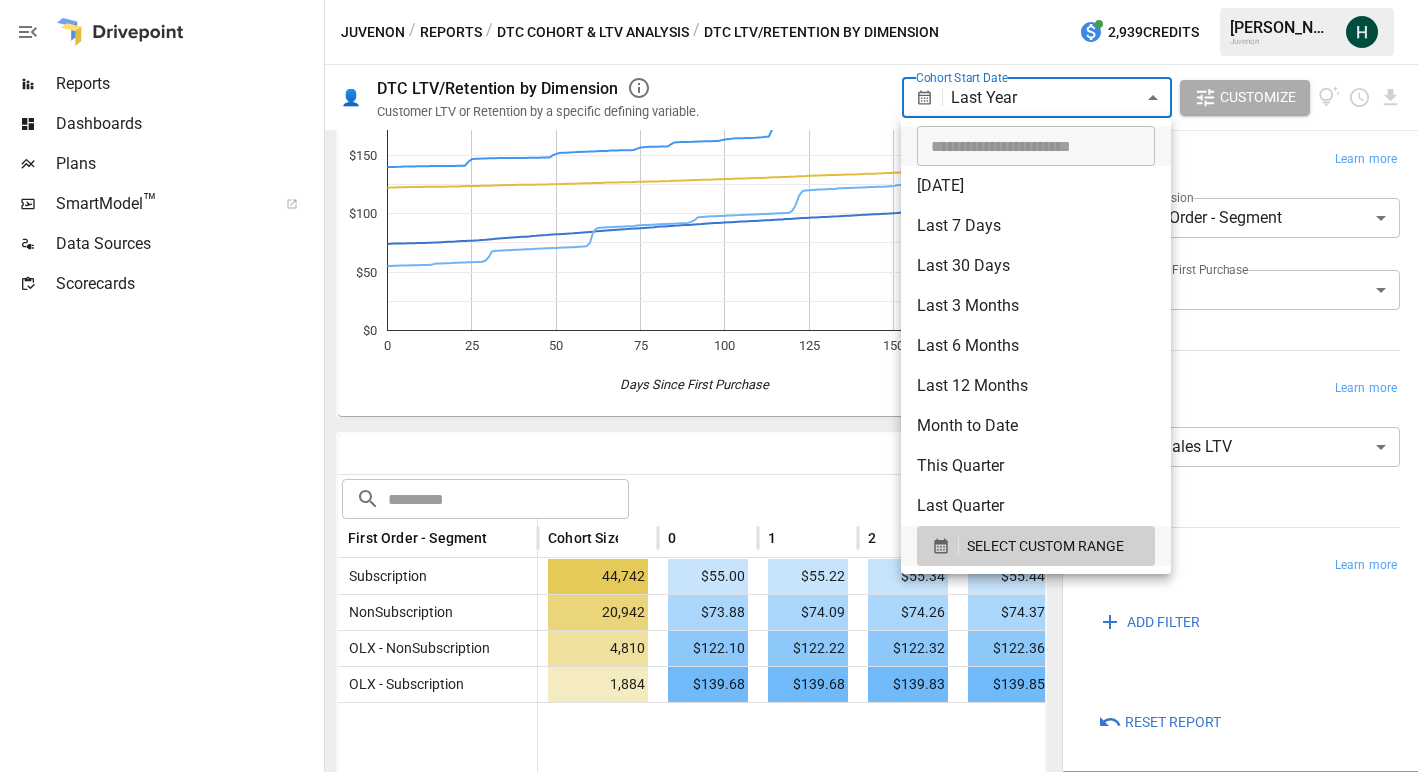 click at bounding box center (709, 386) 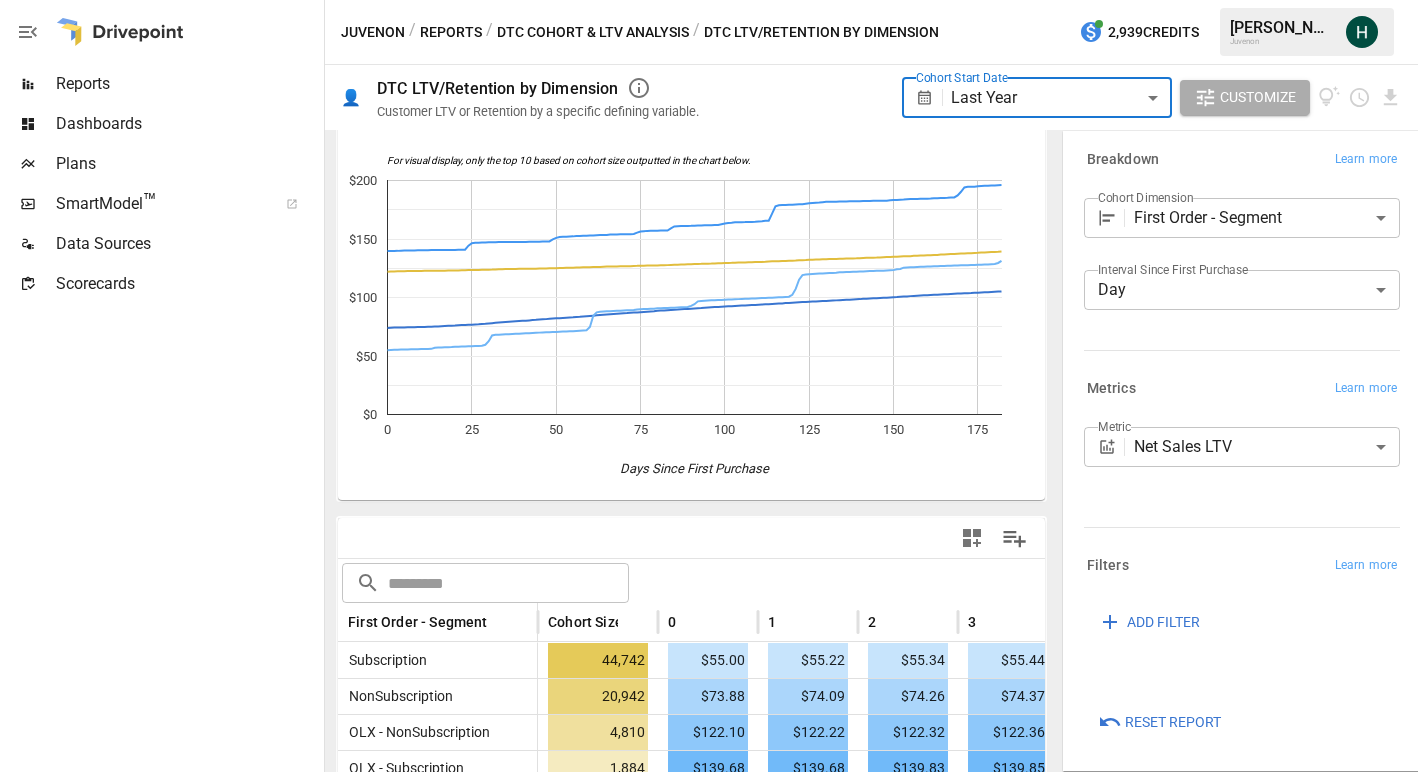 scroll, scrollTop: 42, scrollLeft: 0, axis: vertical 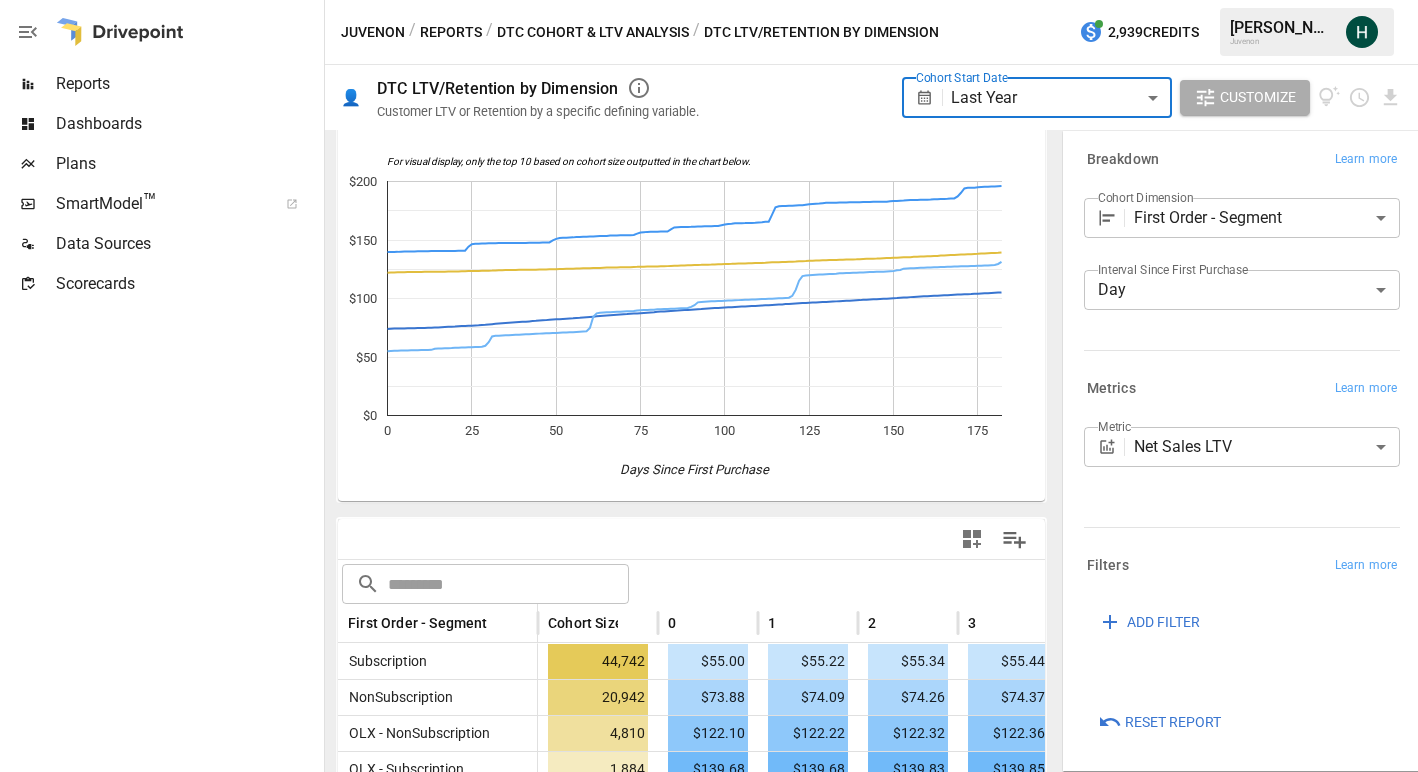 click 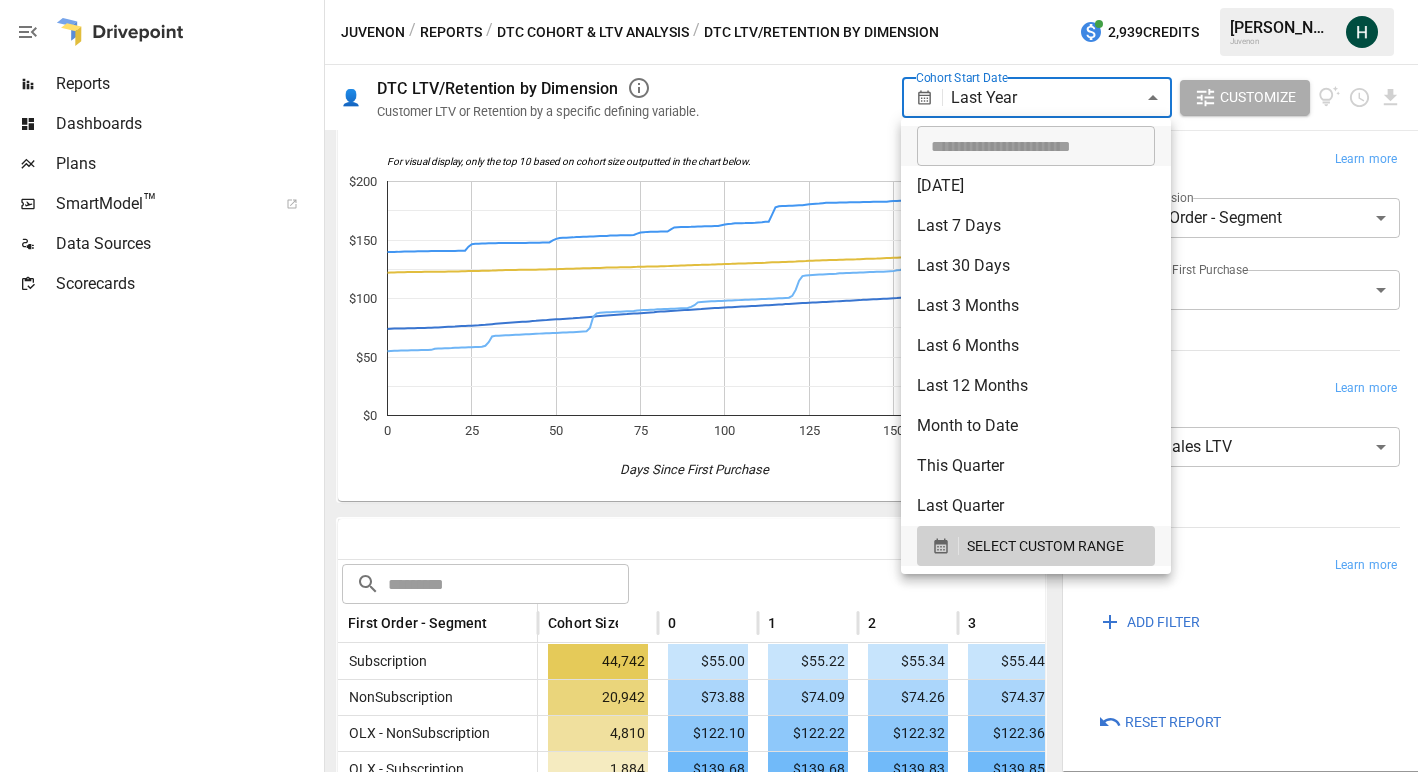 click on "**********" at bounding box center (709, 0) 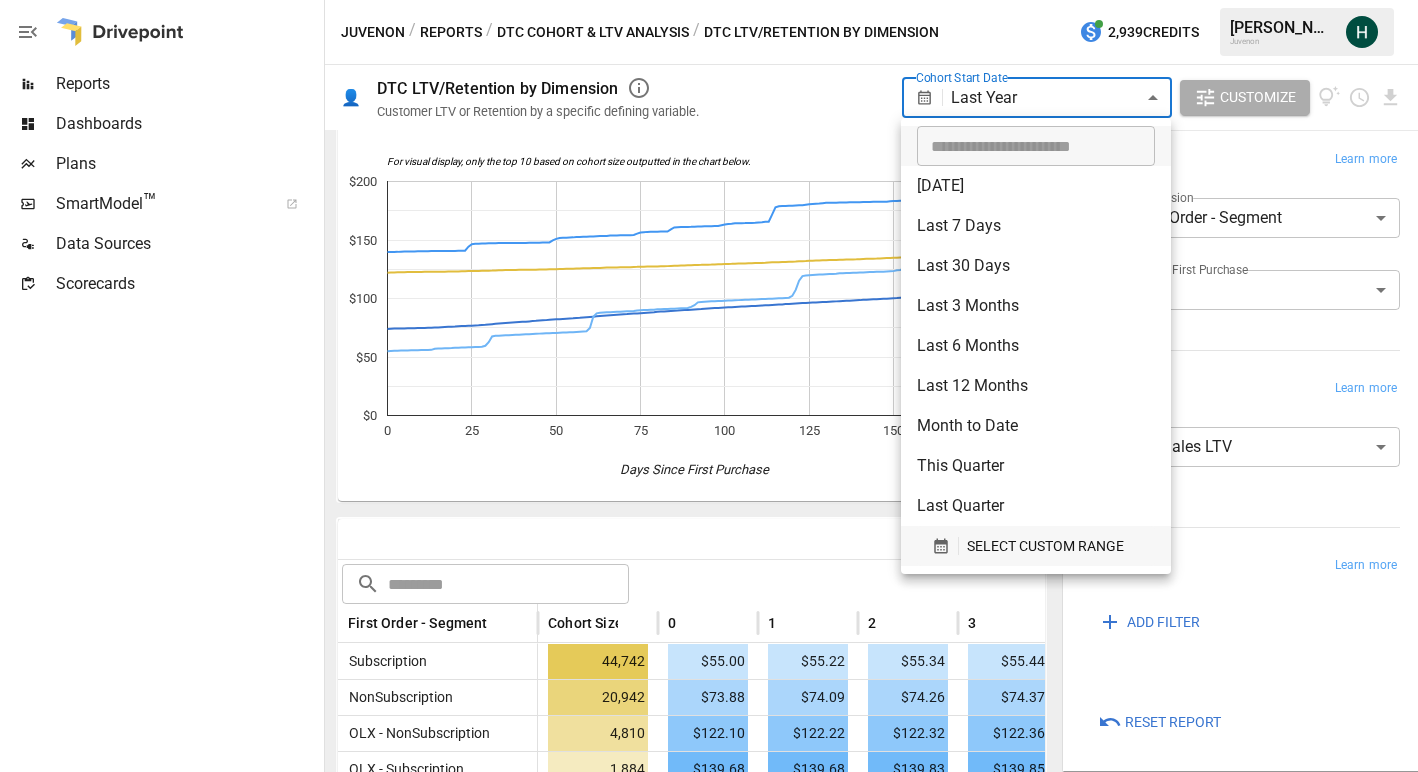 click on "SELECT CUSTOM RANGE" at bounding box center [1045, 546] 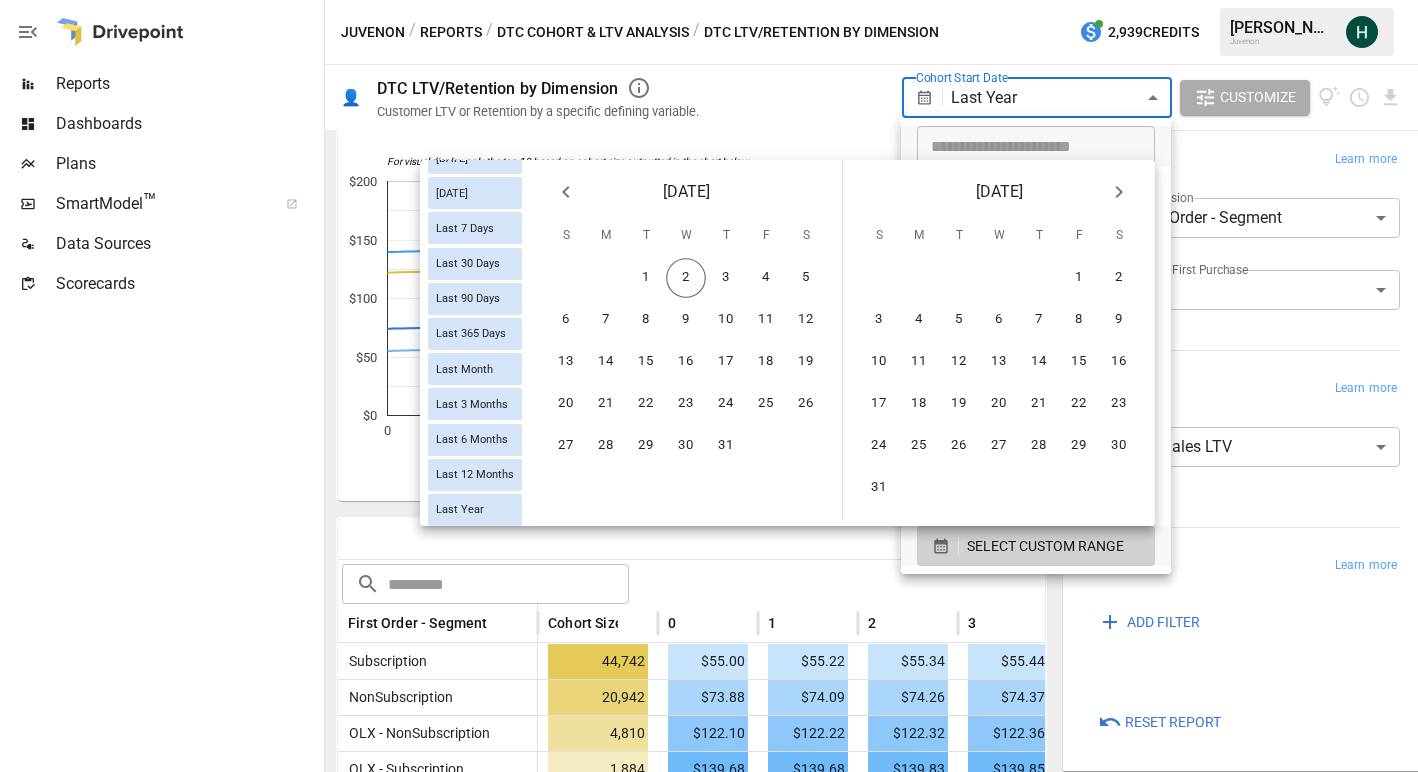 scroll, scrollTop: 0, scrollLeft: 0, axis: both 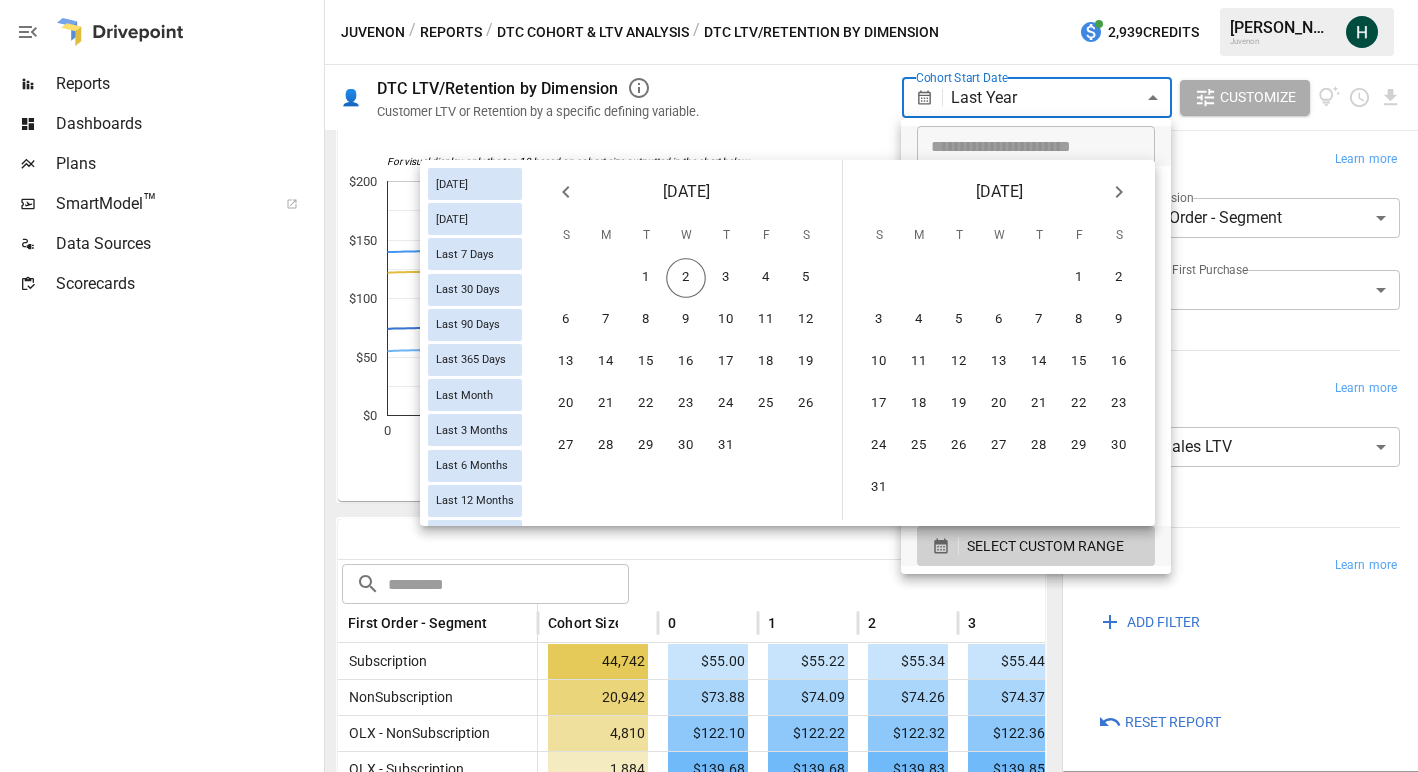 click at bounding box center (709, 386) 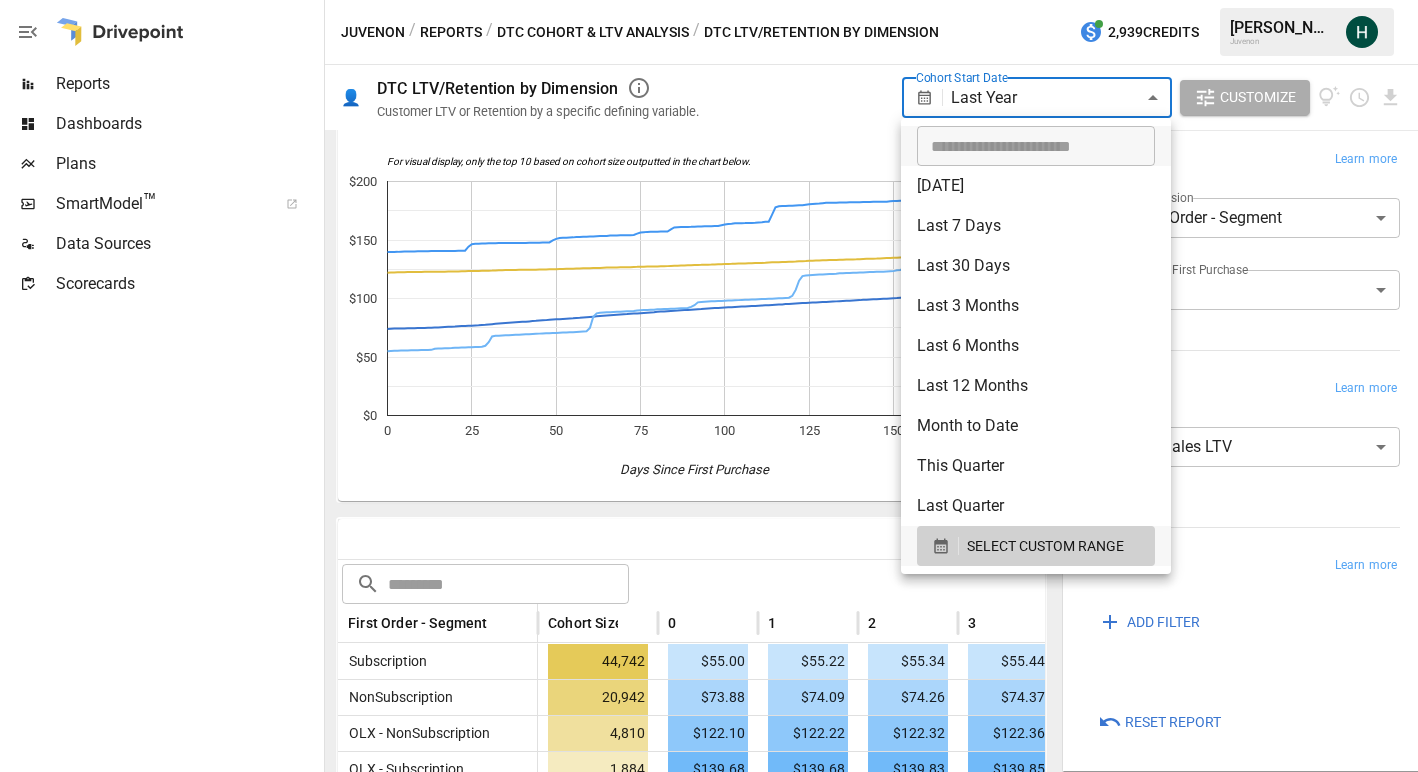 click on "**********" at bounding box center (709, 0) 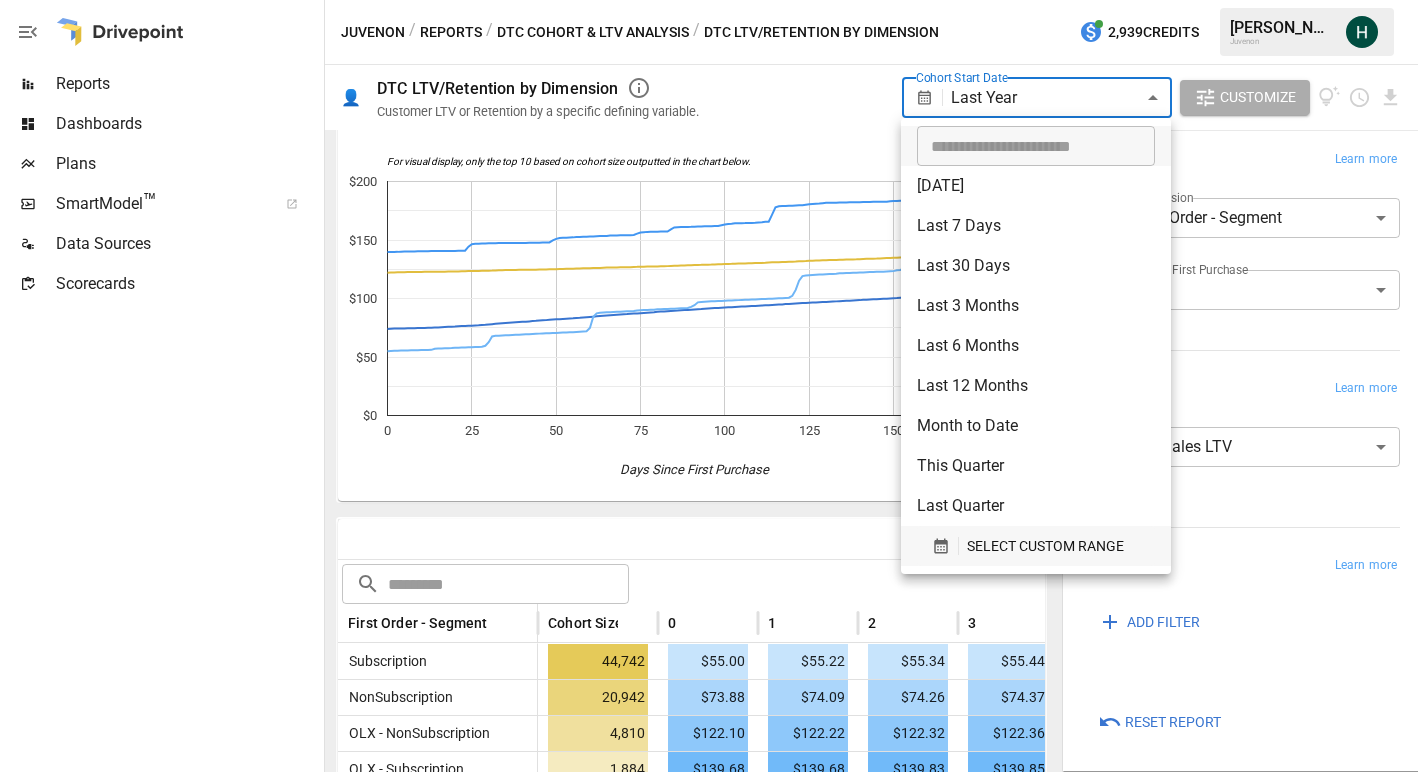 click 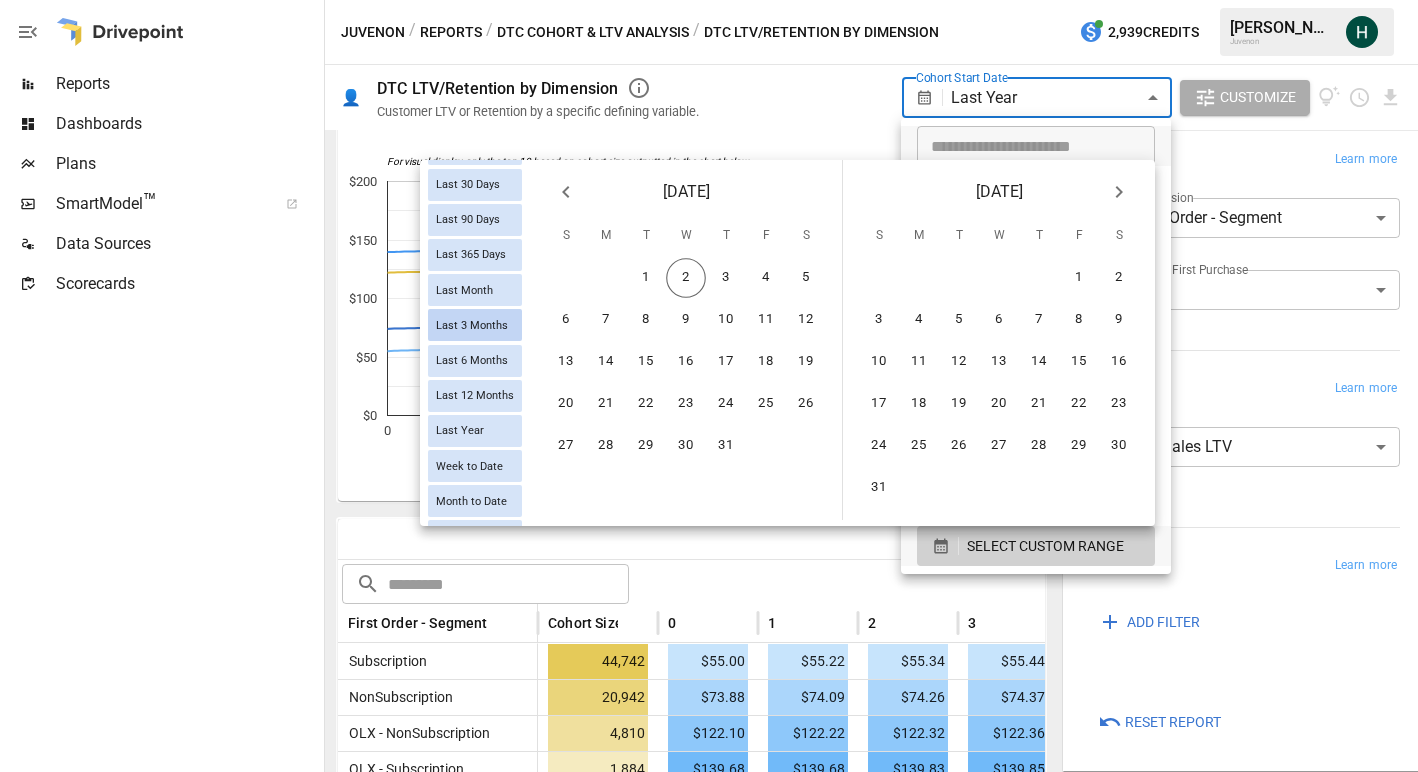 scroll, scrollTop: 95, scrollLeft: 0, axis: vertical 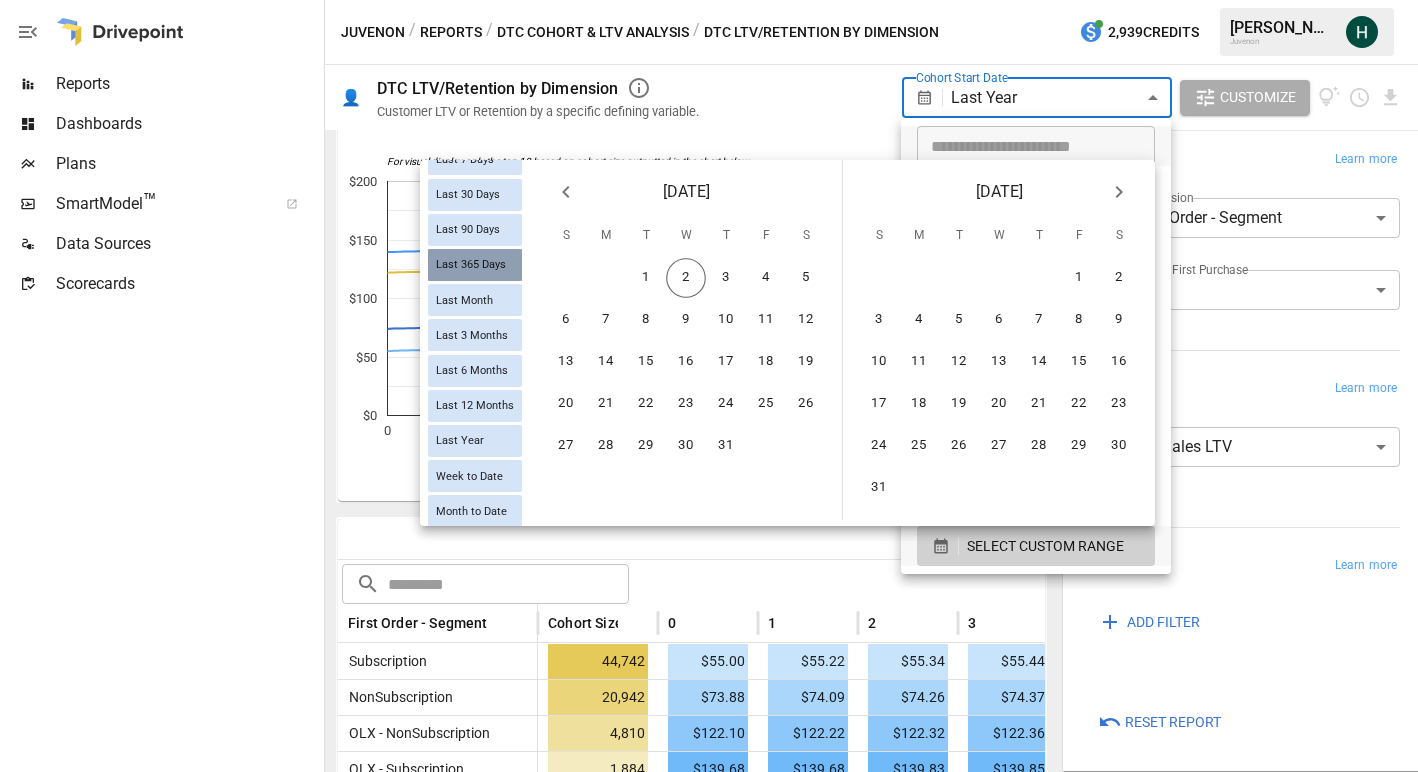 click on "Last 365 Days" at bounding box center [471, 264] 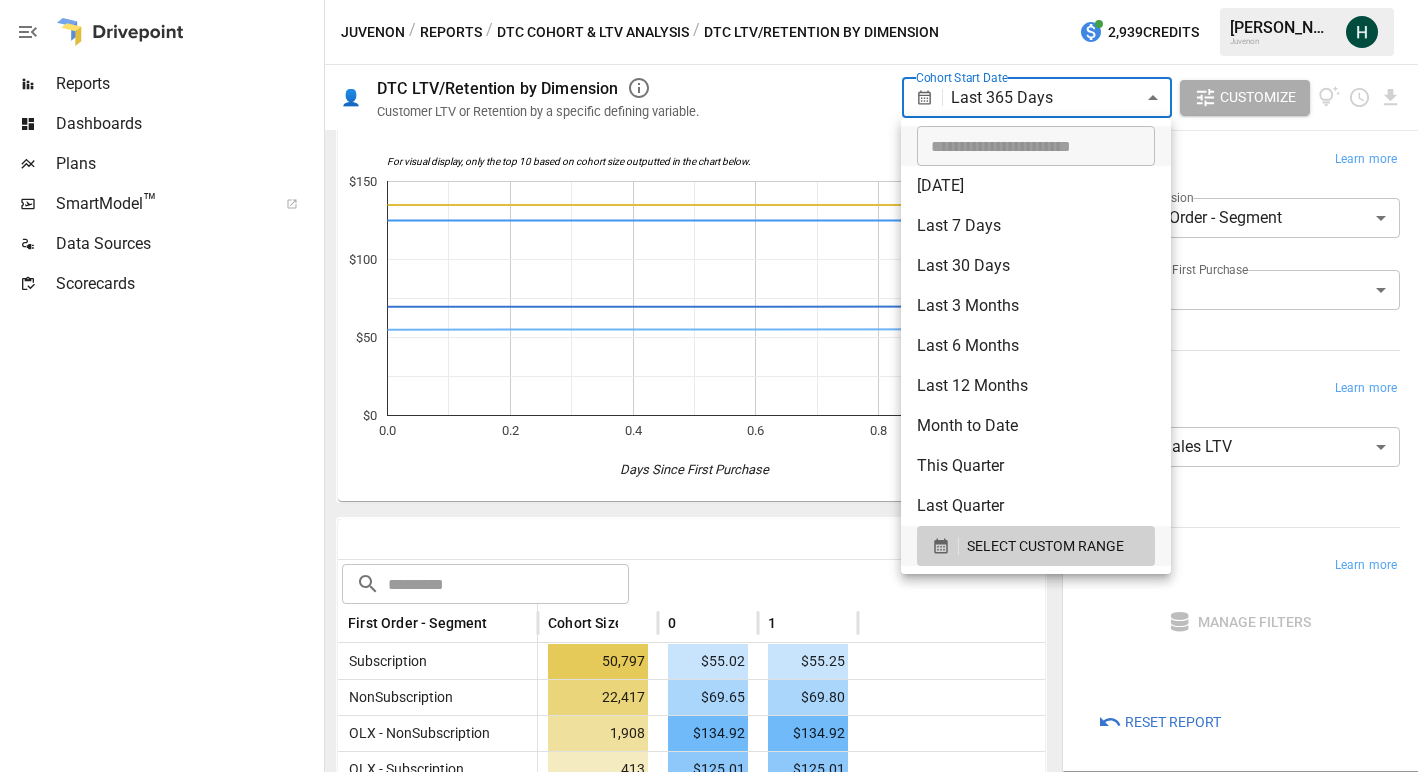 click at bounding box center [709, 386] 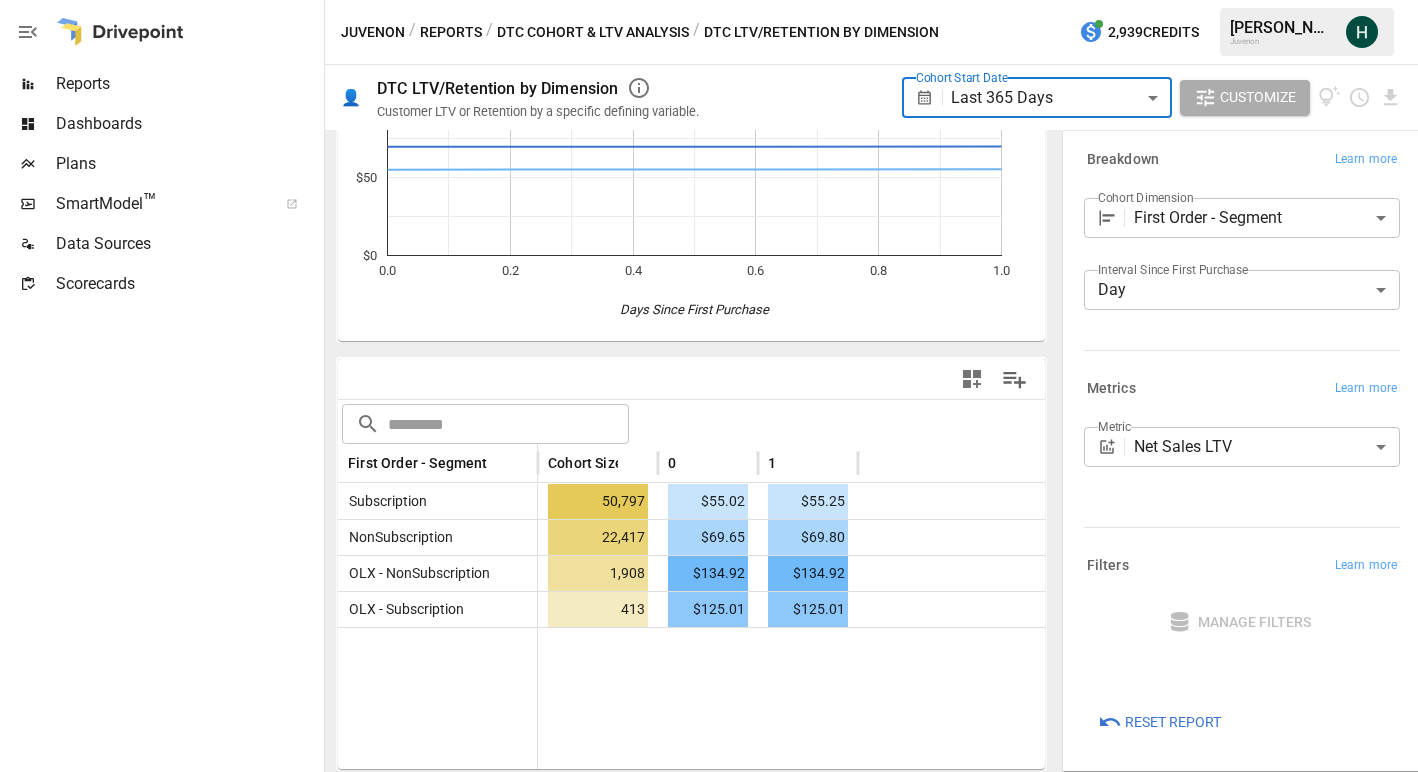scroll, scrollTop: 0, scrollLeft: 0, axis: both 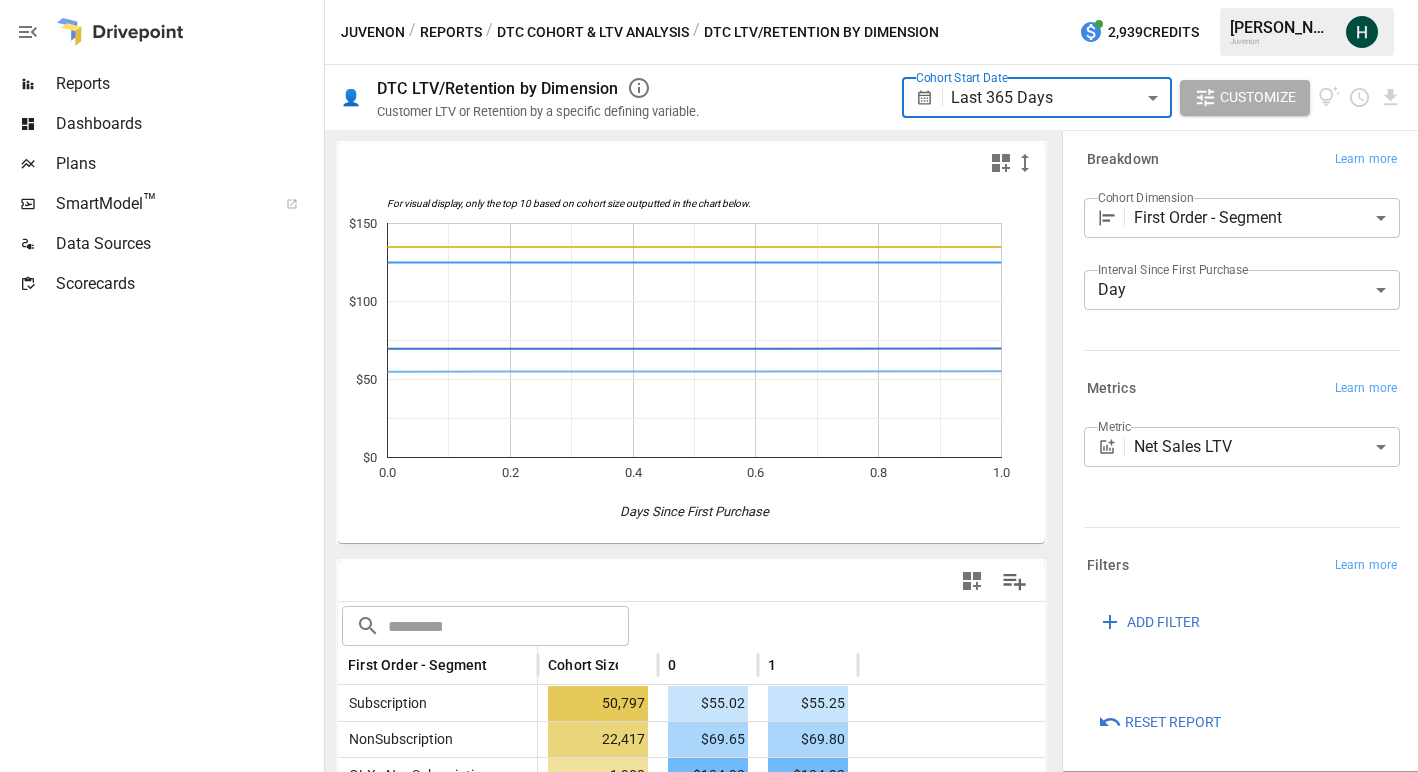 click on "**********" at bounding box center [709, 0] 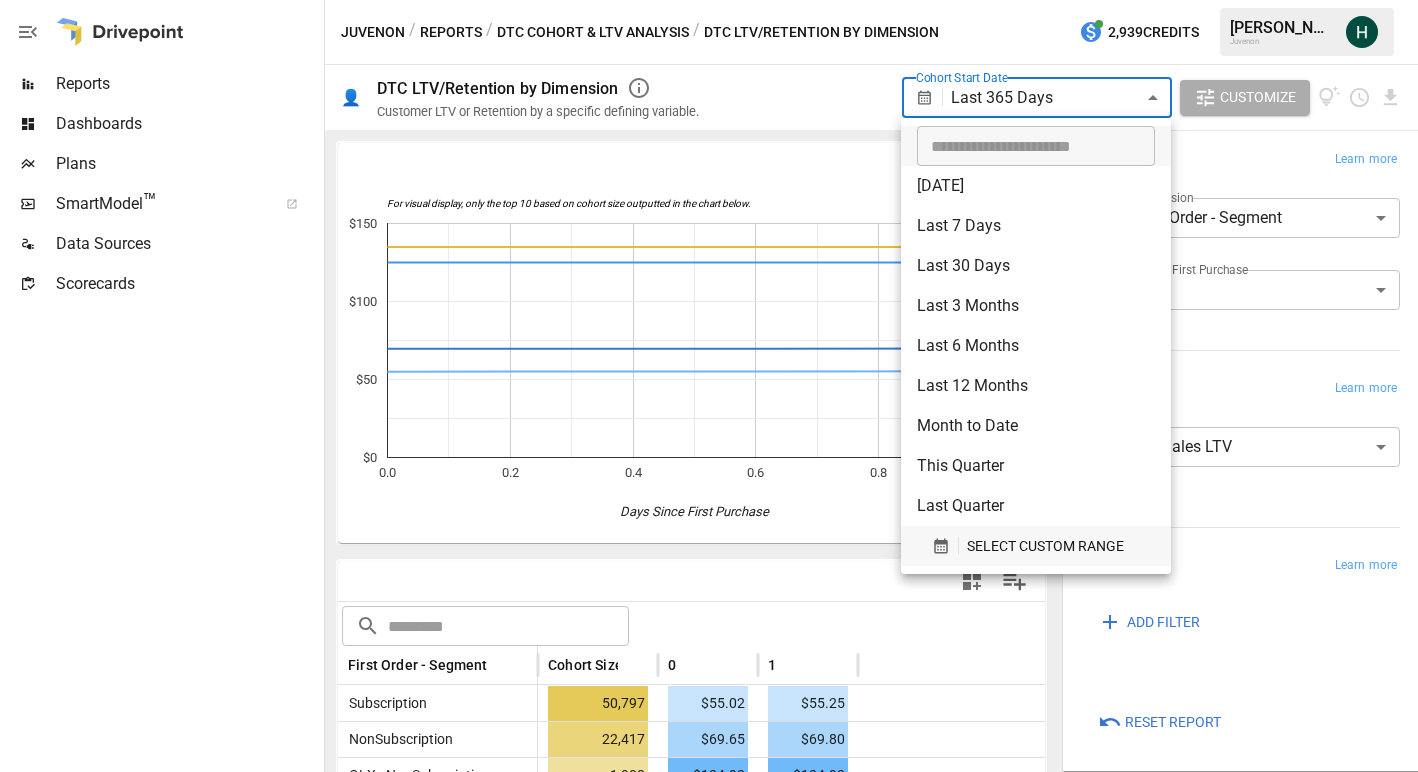 click 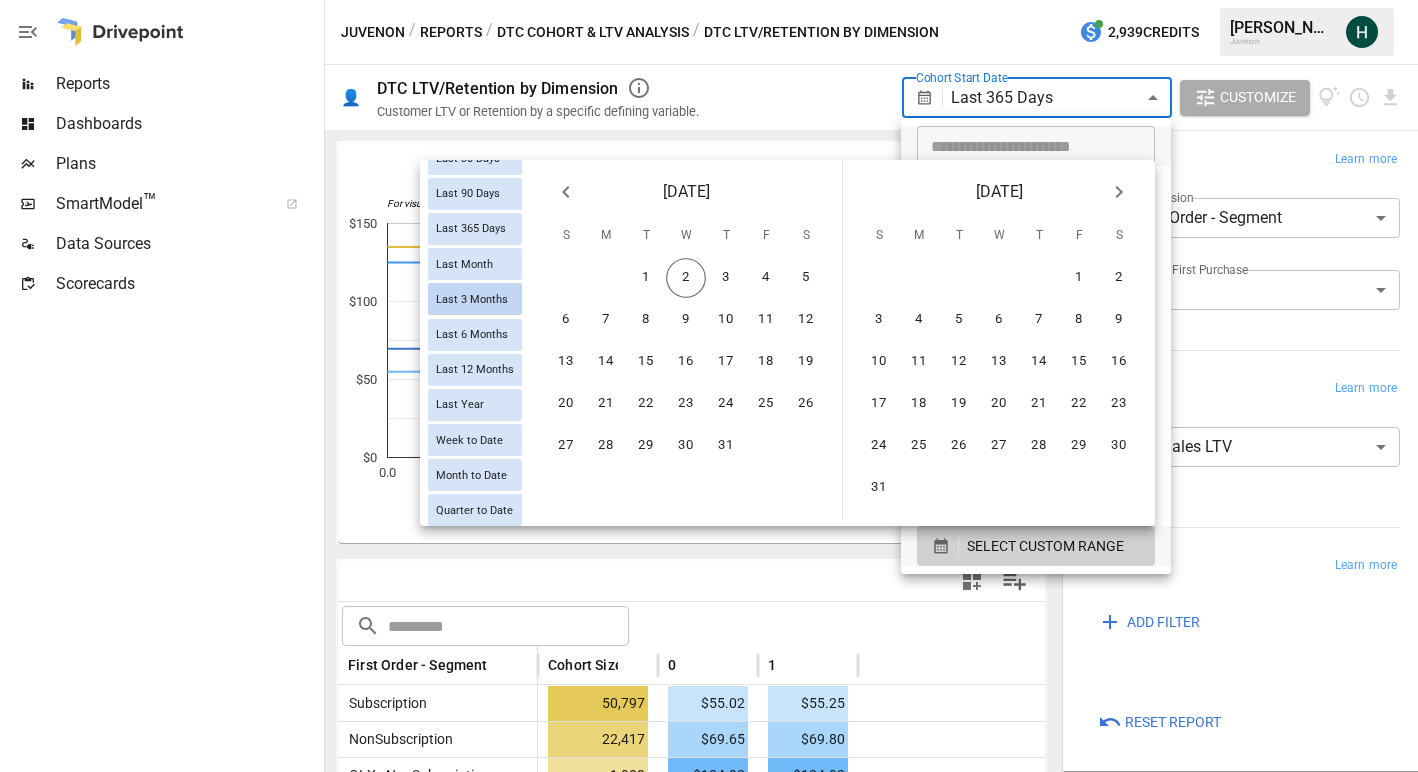 scroll, scrollTop: 194, scrollLeft: 0, axis: vertical 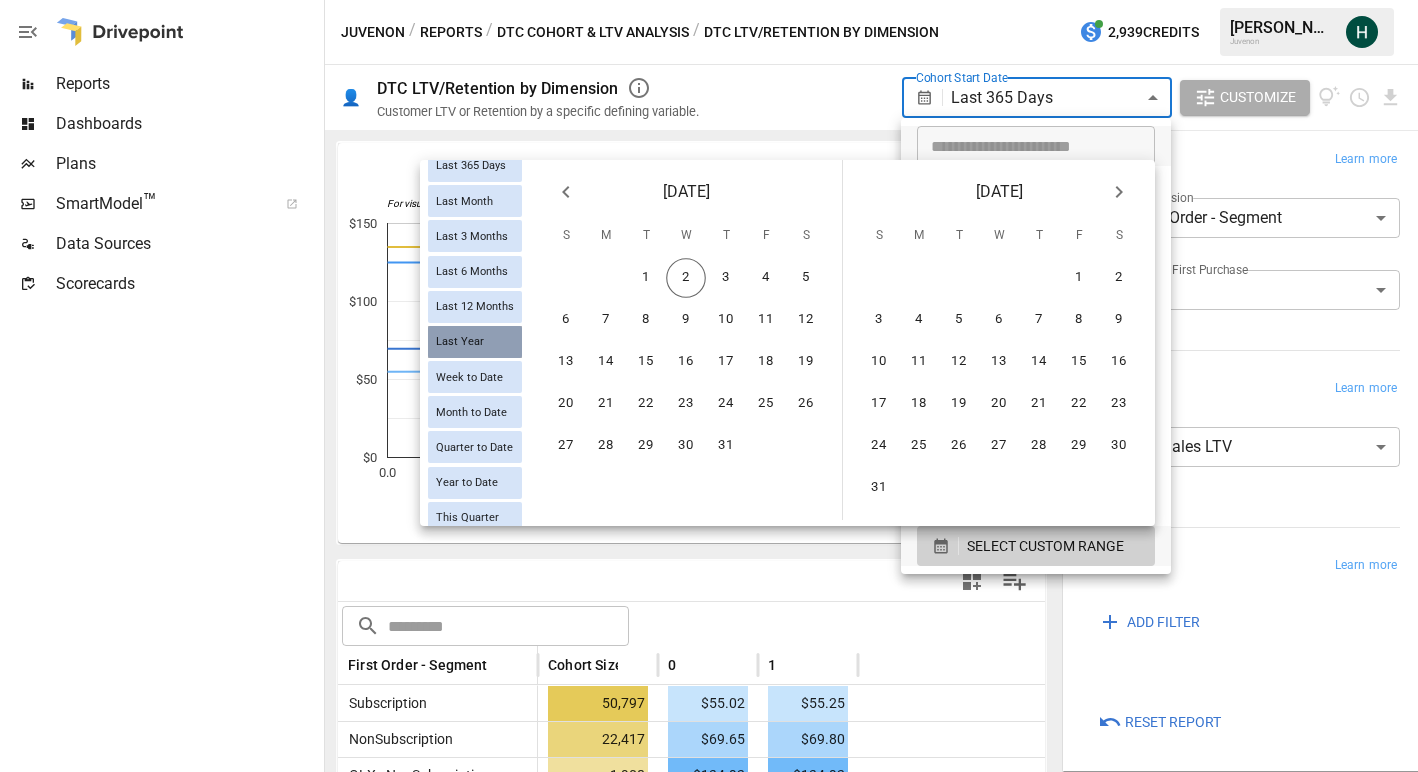 click on "Last Year" at bounding box center [460, 341] 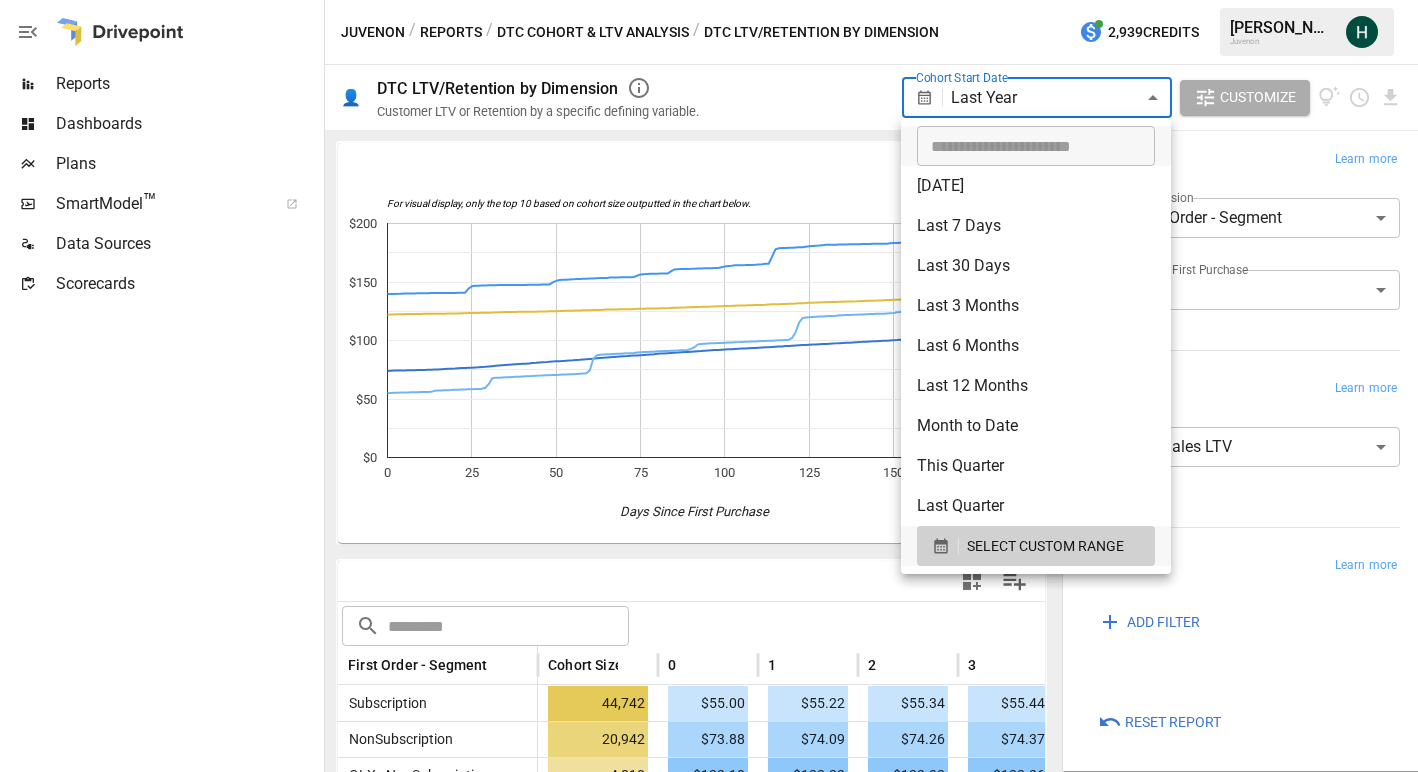 click at bounding box center (709, 386) 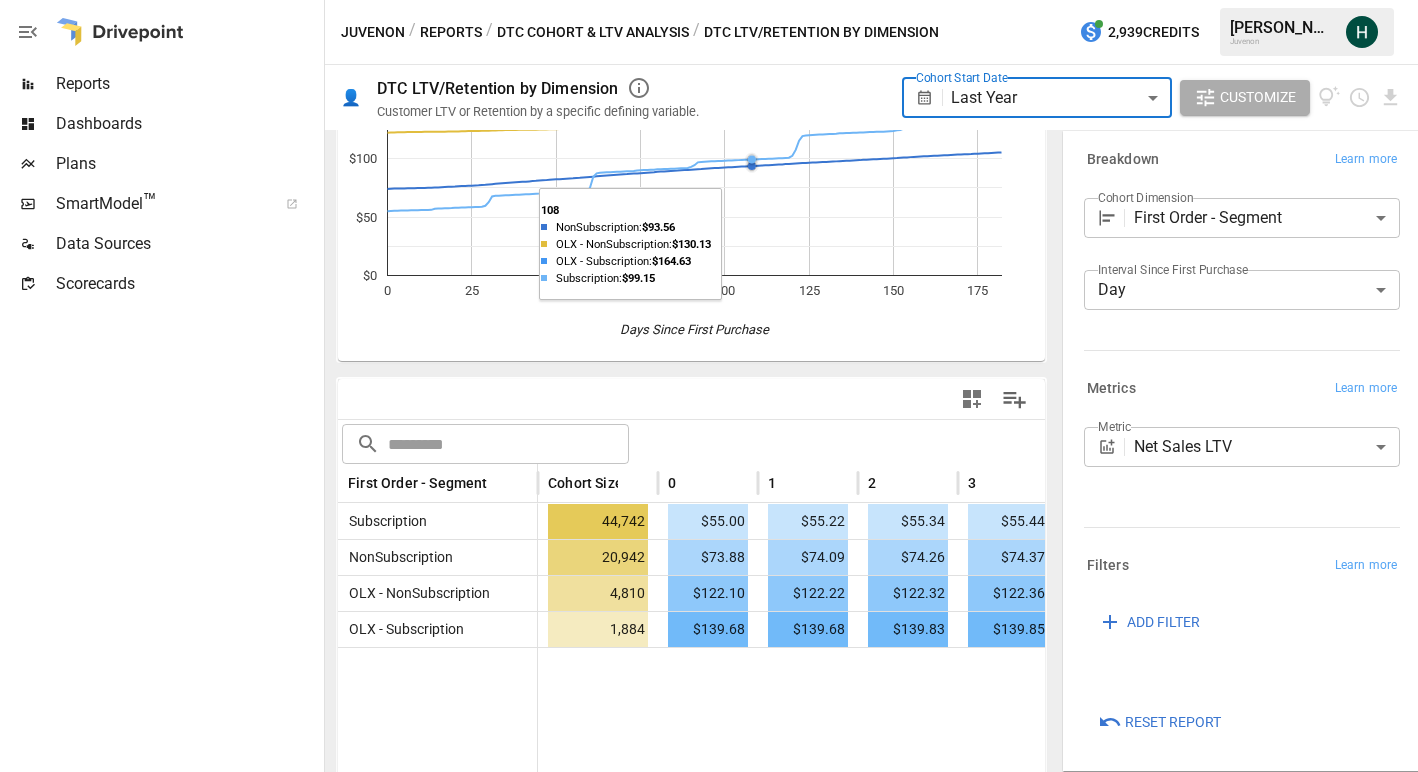 scroll, scrollTop: 185, scrollLeft: 0, axis: vertical 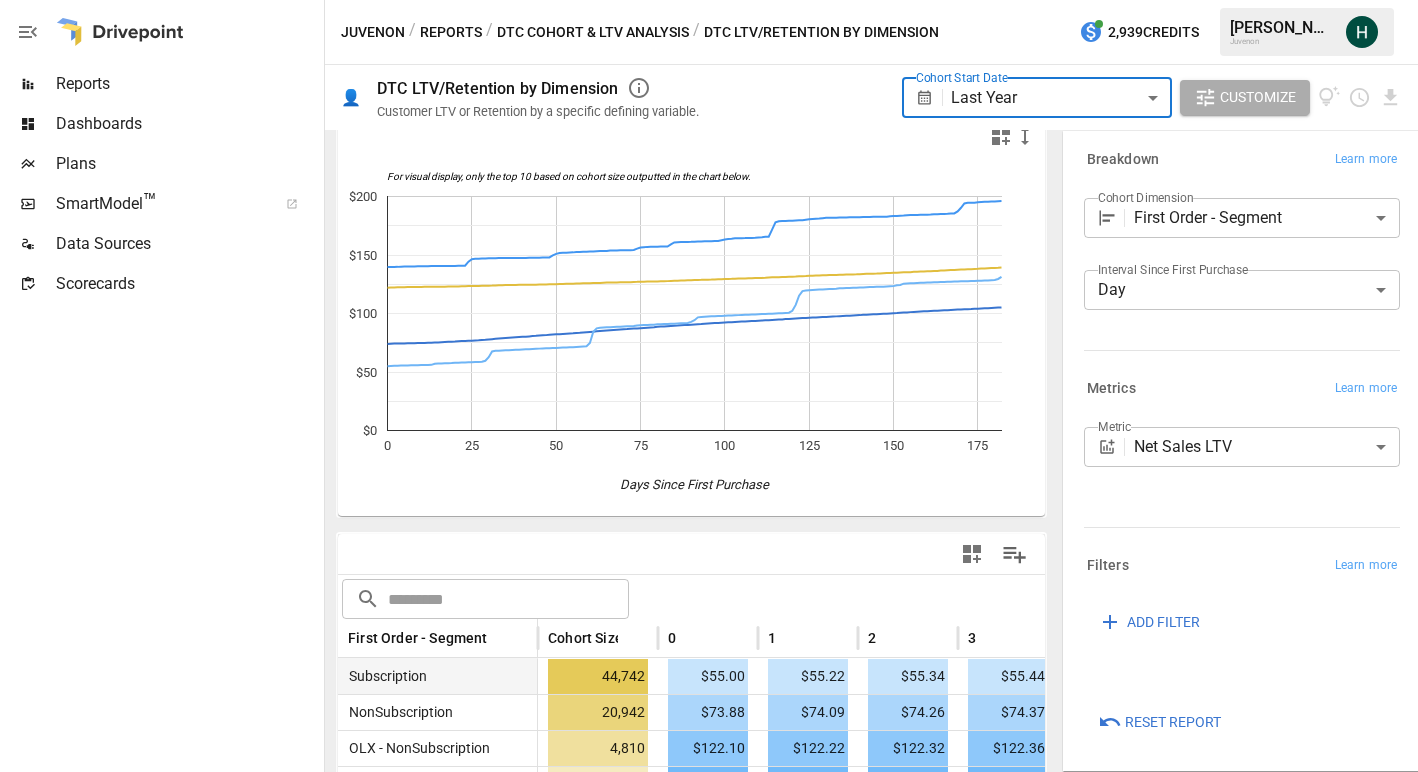 click on "**********" at bounding box center [709, 0] 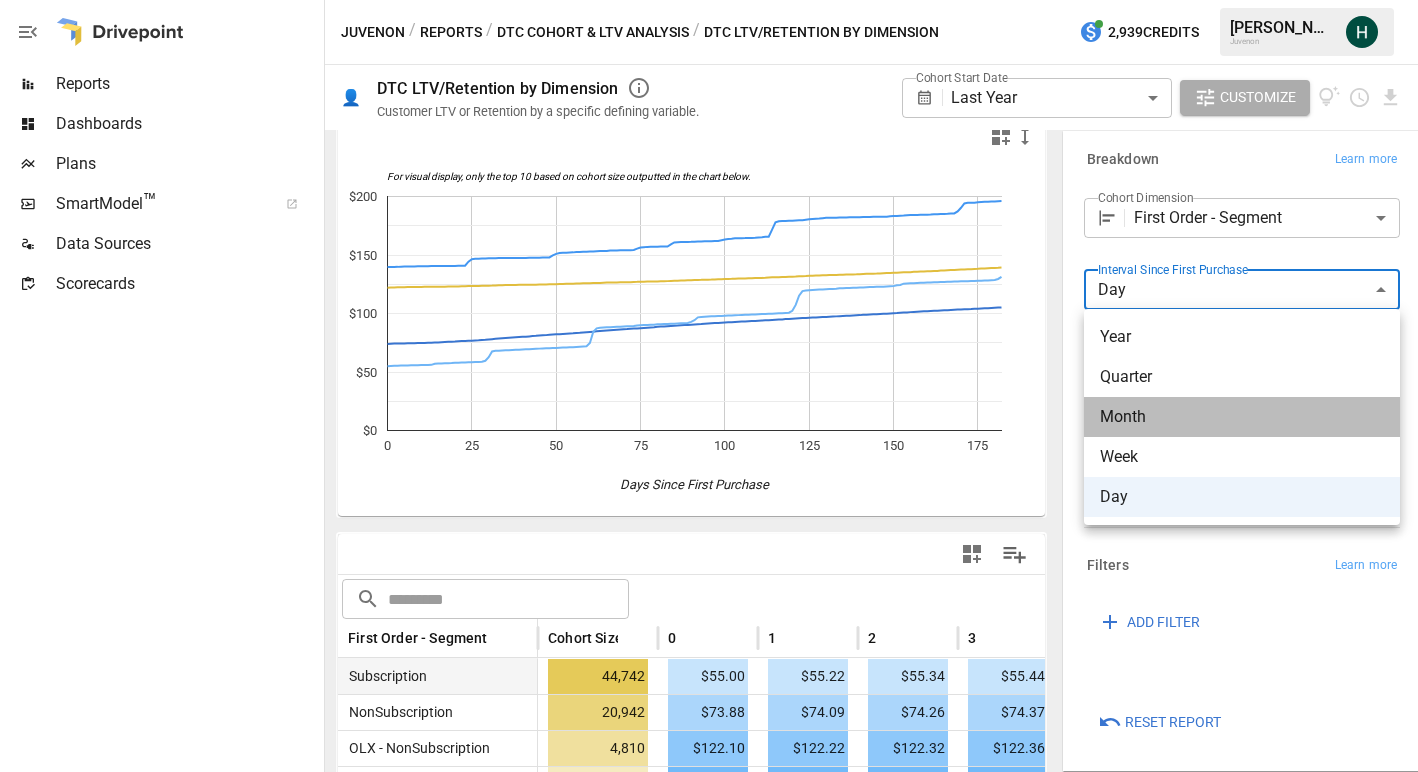 click on "Month" at bounding box center [1242, 417] 